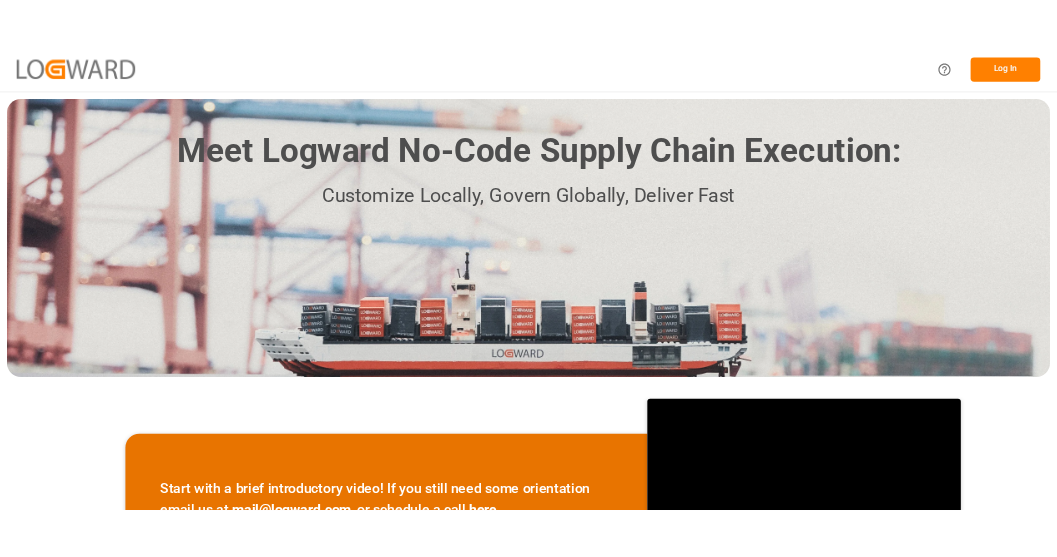 scroll, scrollTop: 0, scrollLeft: 0, axis: both 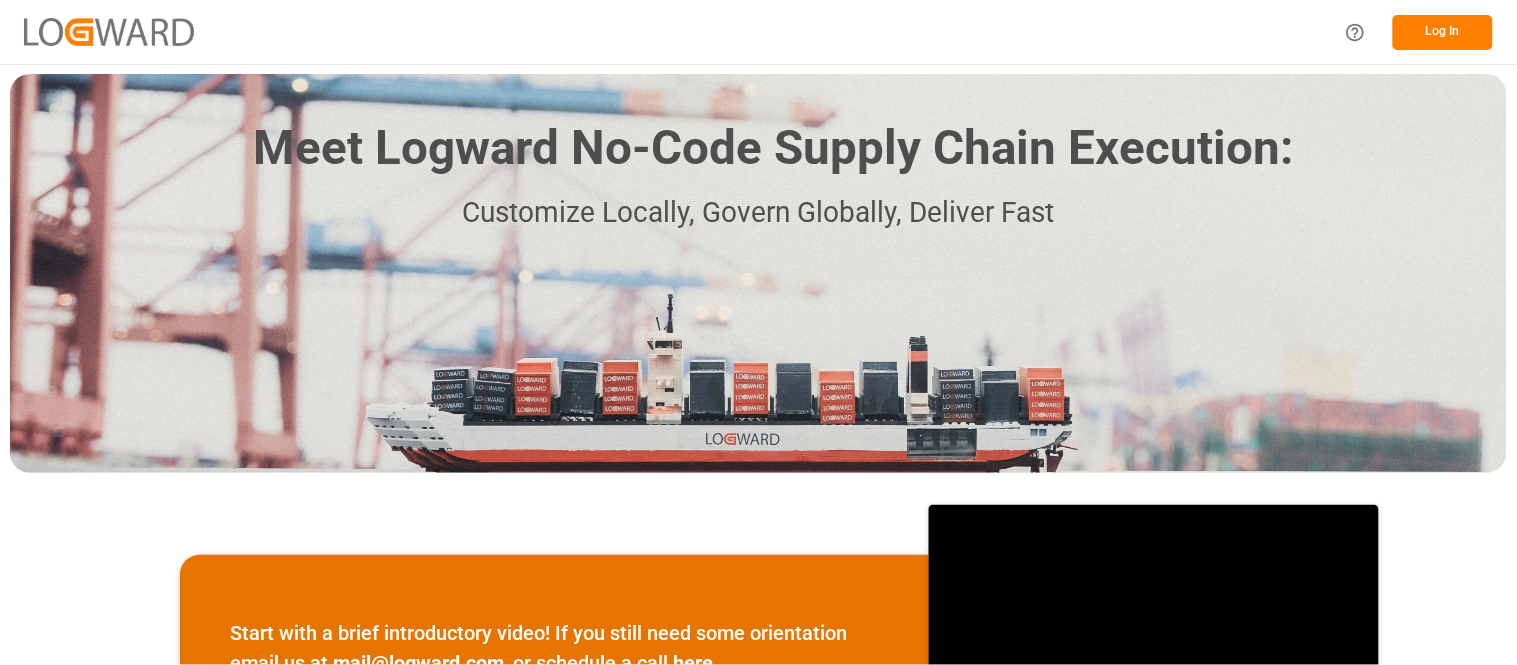 click on "Log In" at bounding box center (1443, 32) 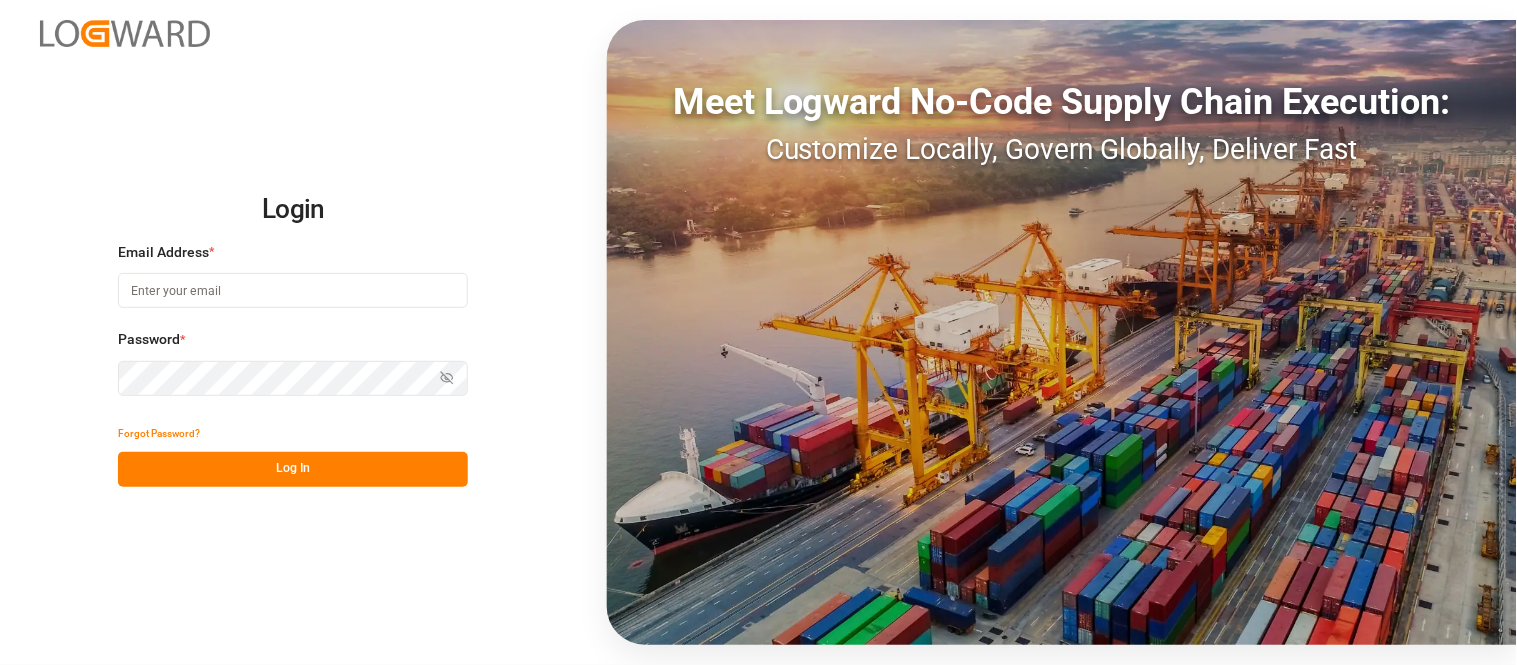 drag, startPoint x: 428, startPoint y: 598, endPoint x: 533, endPoint y: 655, distance: 119.47385 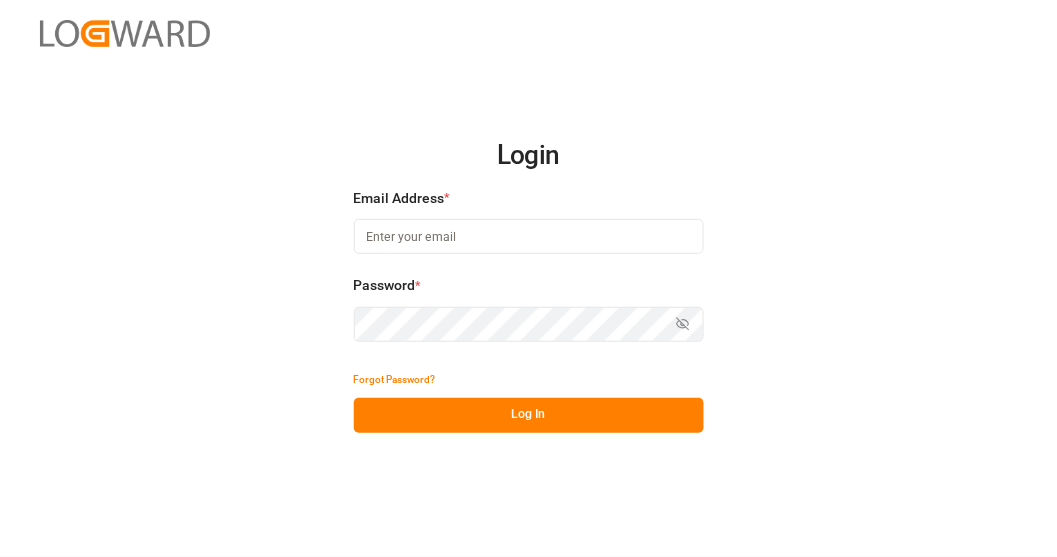 click at bounding box center [529, 236] 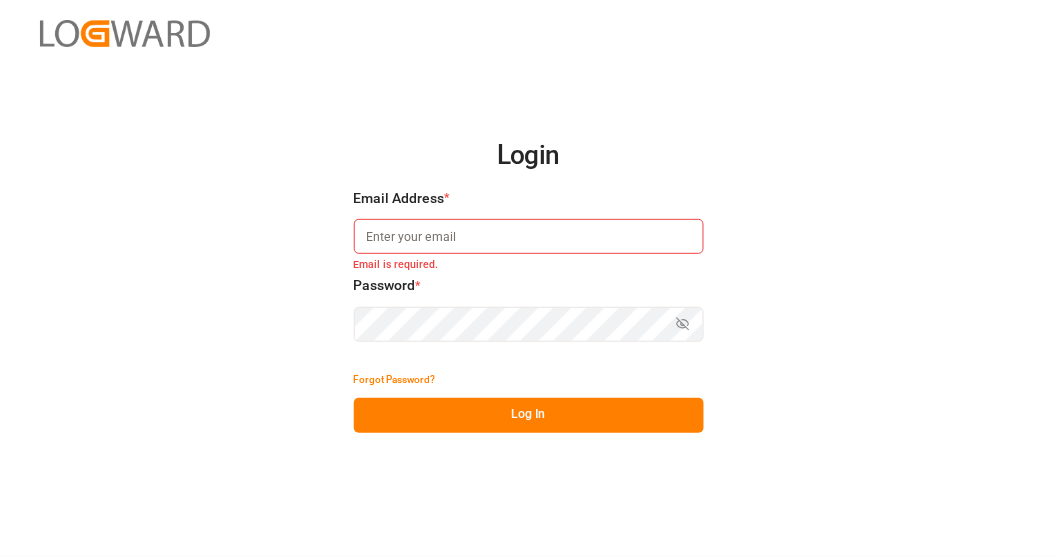 type on "nancy.cervantes@leschaco.com" 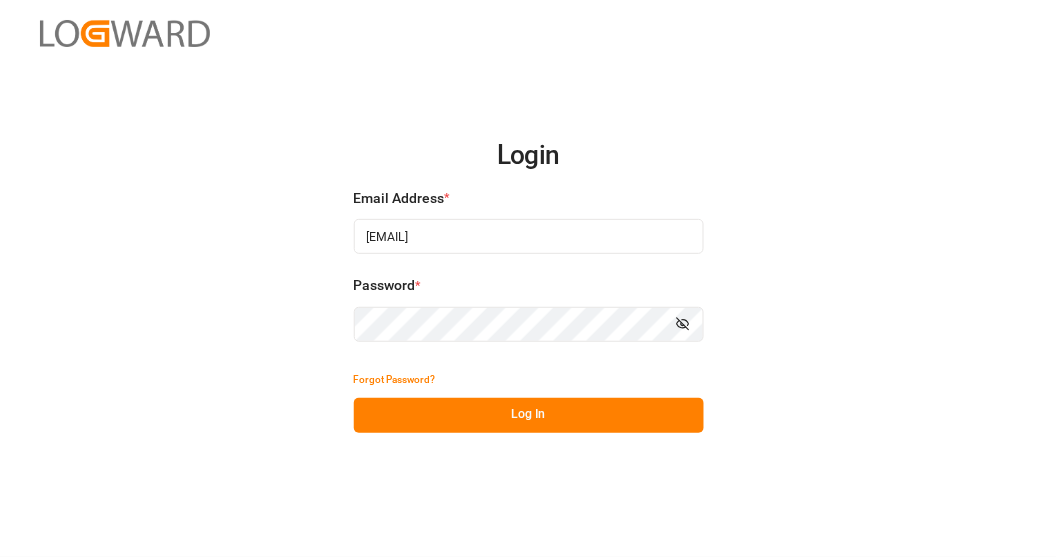 click on "Log In" at bounding box center (529, 415) 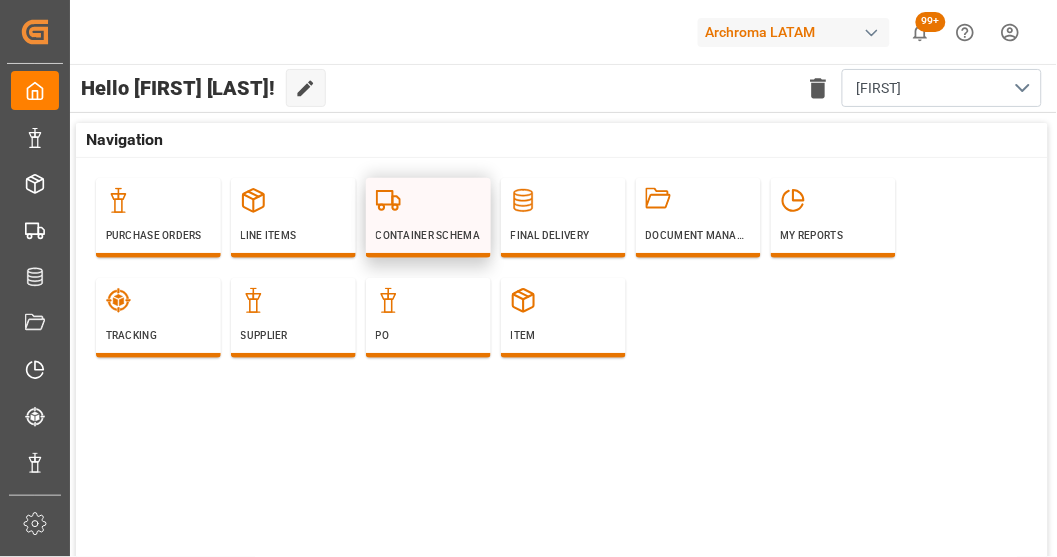 click on "Container Schema" at bounding box center [428, 235] 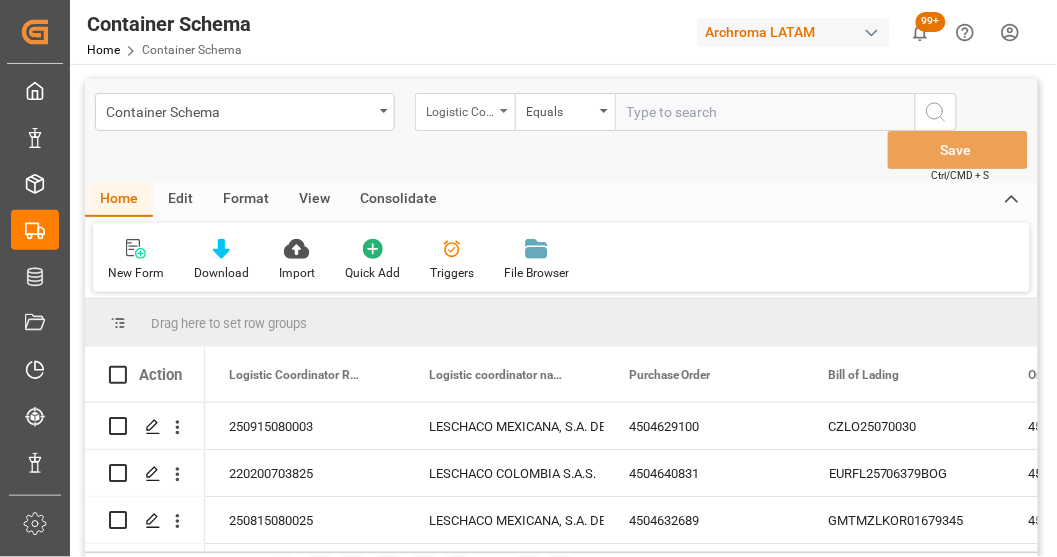 click on "Logistic Coordinator Reference Number" at bounding box center [460, 109] 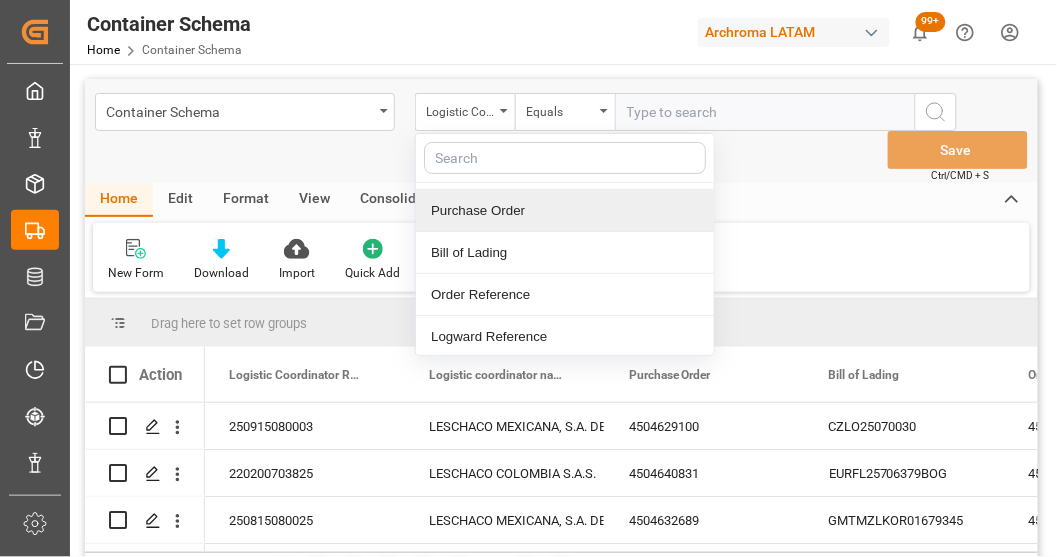 scroll, scrollTop: 111, scrollLeft: 0, axis: vertical 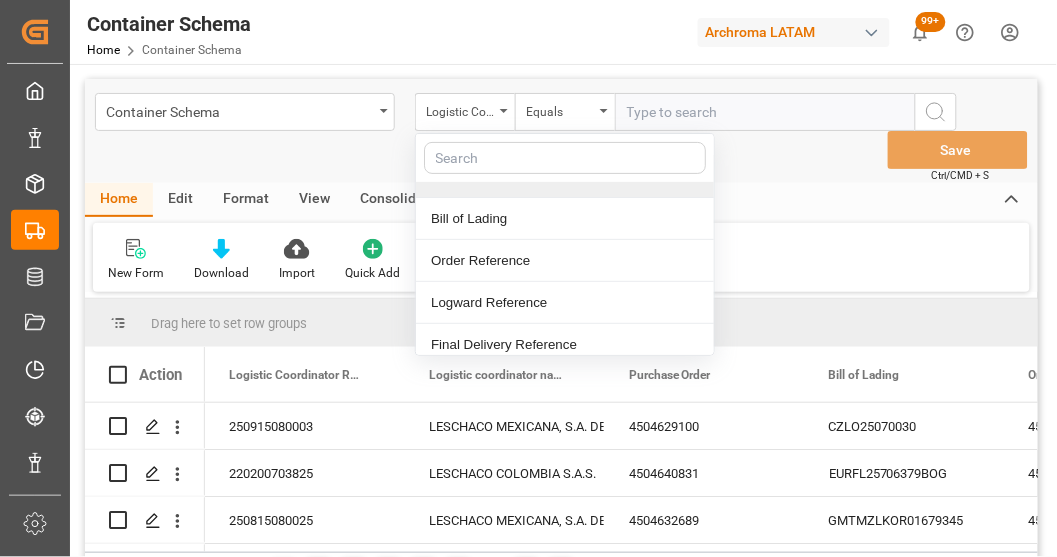 click on "Logward Reference" at bounding box center (565, 303) 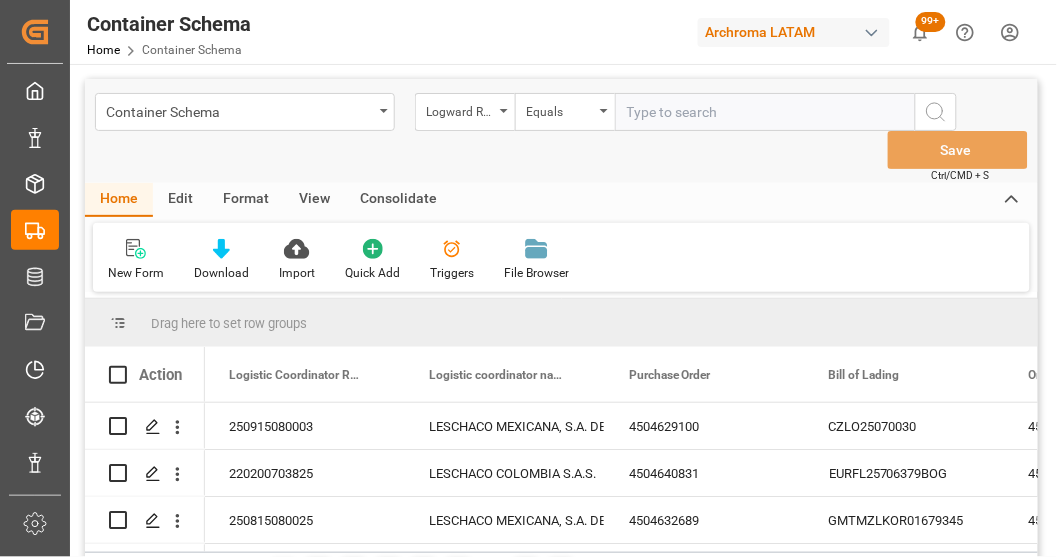 click at bounding box center [765, 112] 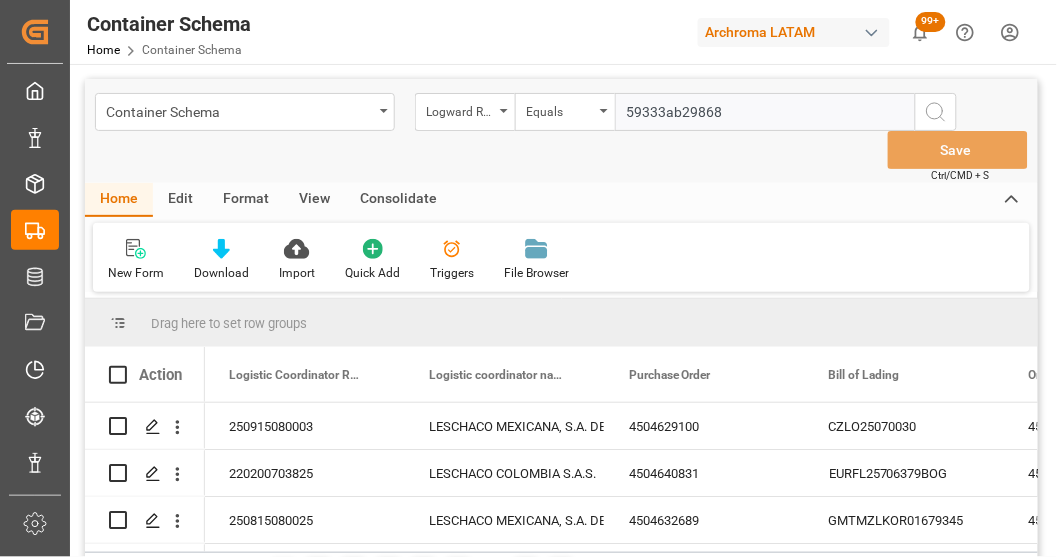 type 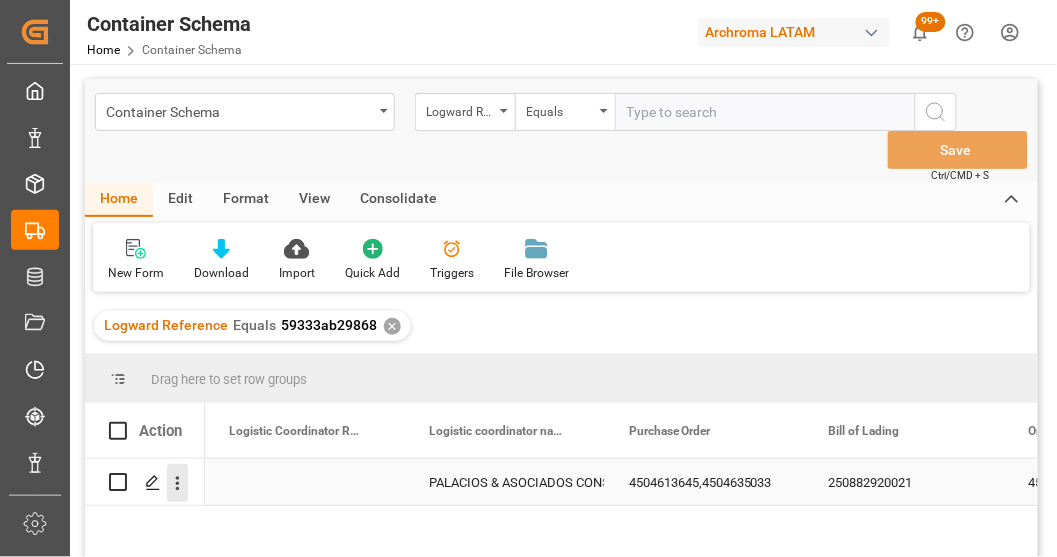 click at bounding box center (177, 483) 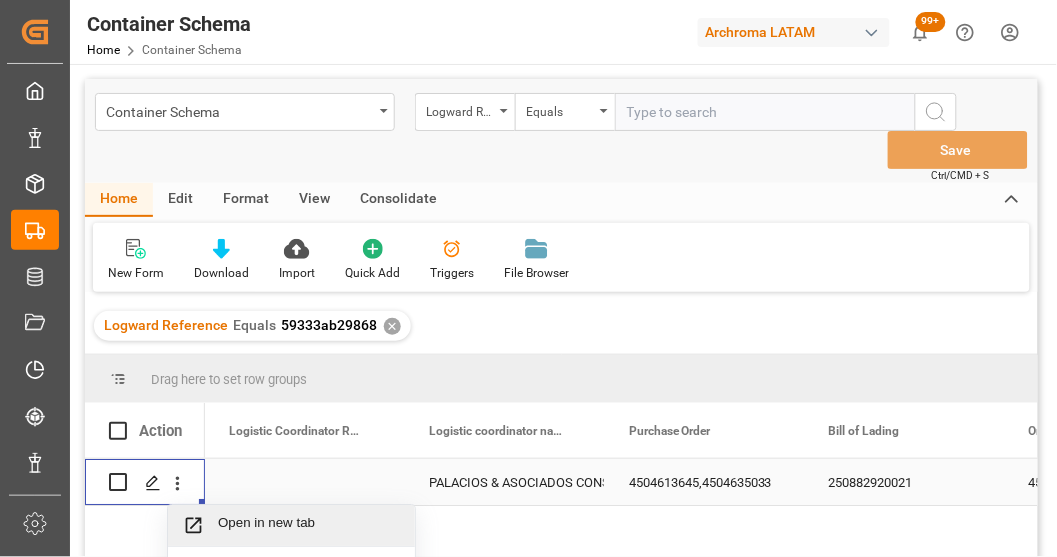 click on "Open in new tab" at bounding box center [309, 525] 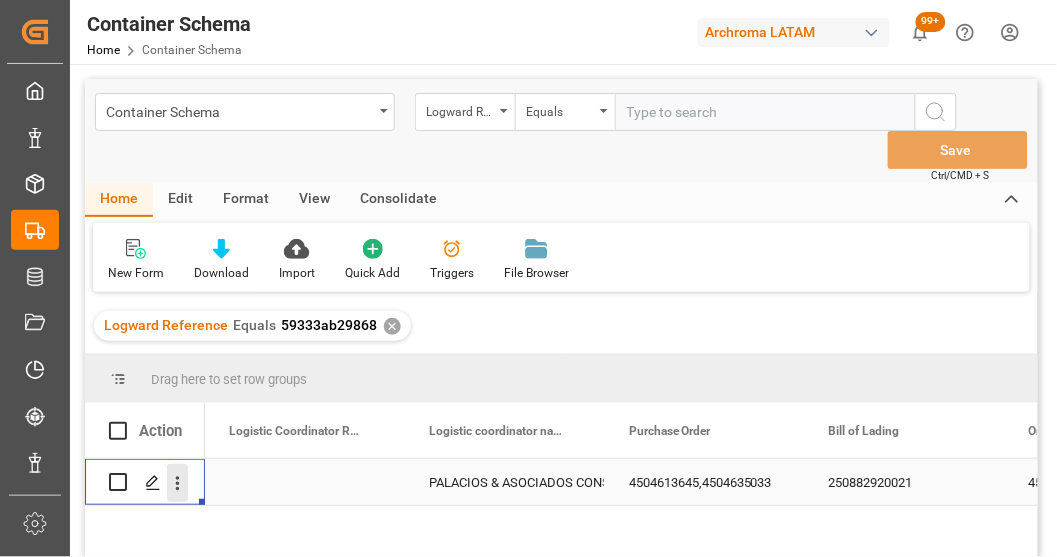 click 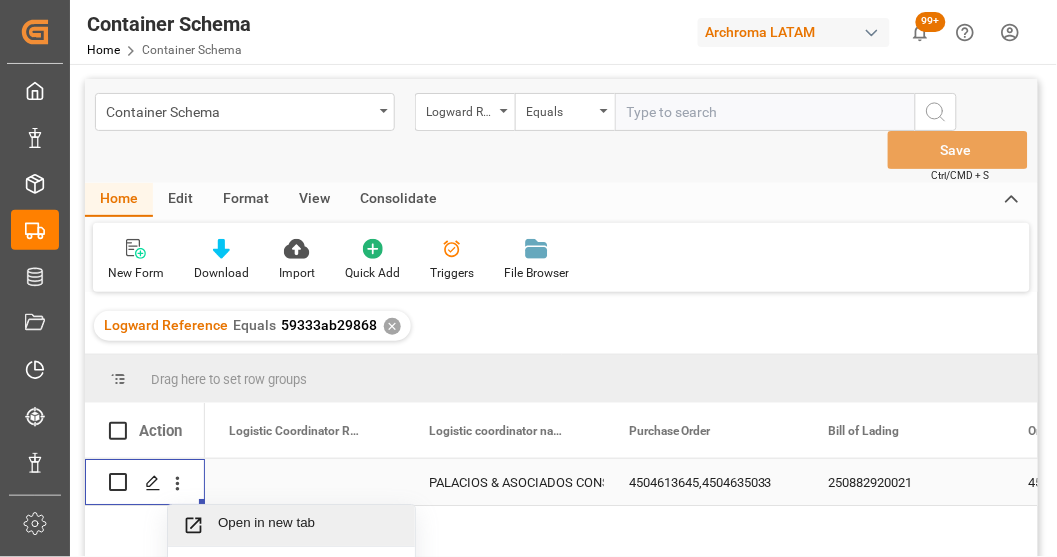 click on "Open in new tab" at bounding box center (291, 526) 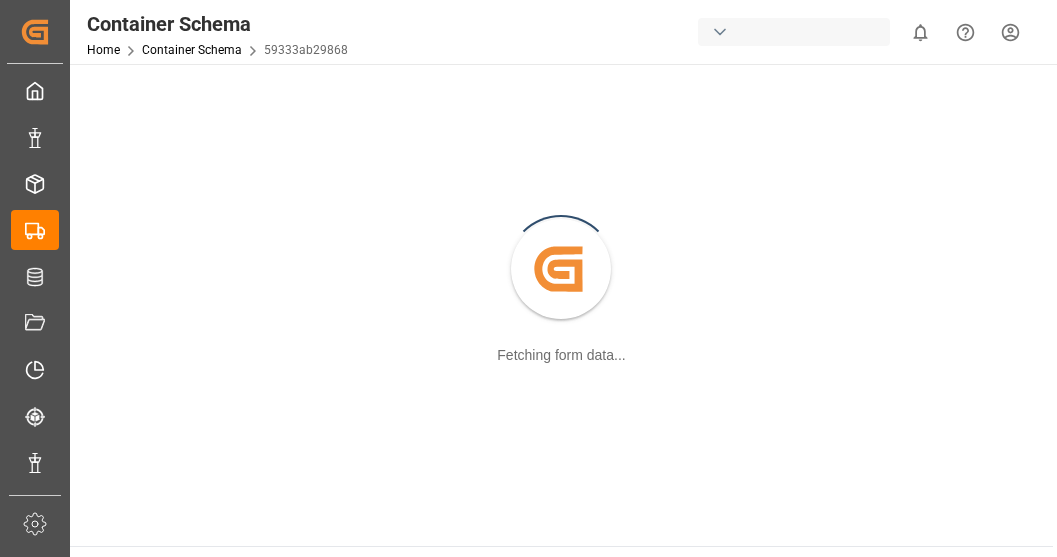 scroll, scrollTop: 0, scrollLeft: 0, axis: both 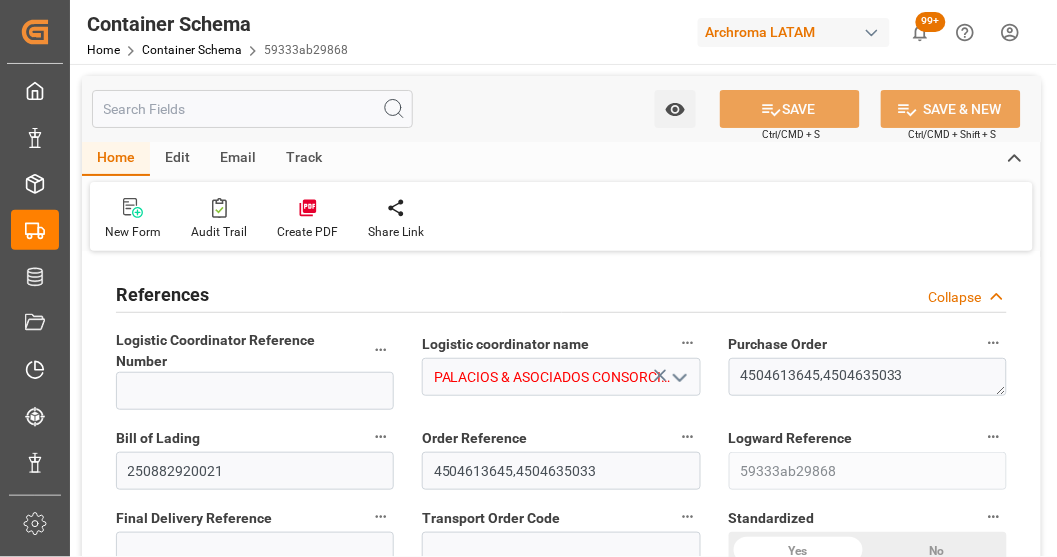 type on "0" 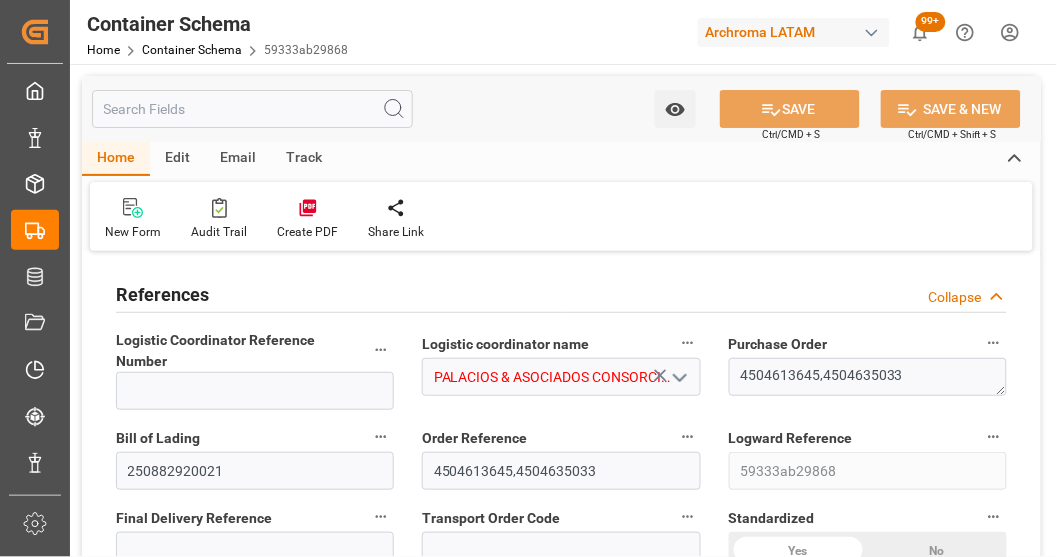 type on "0" 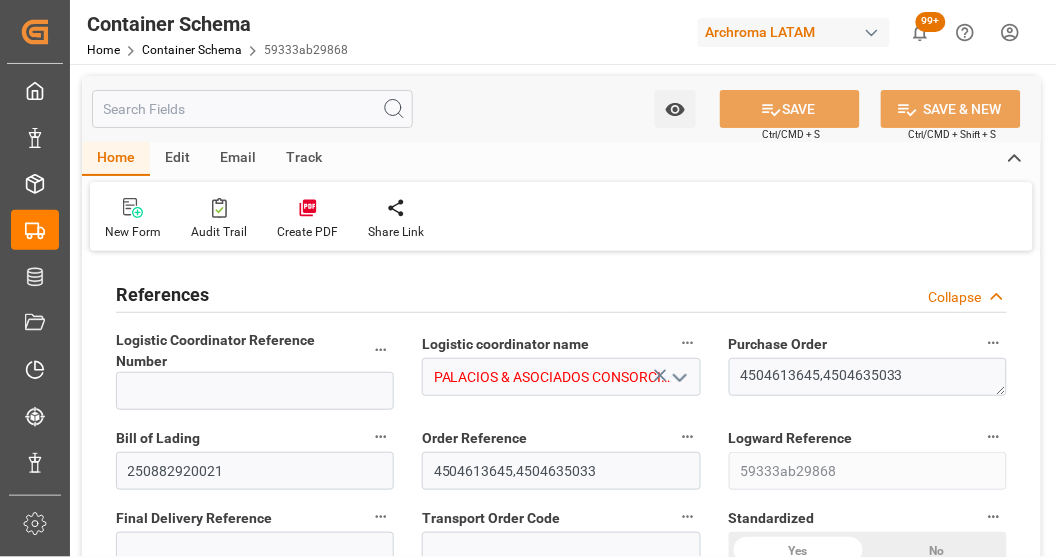 type on "2" 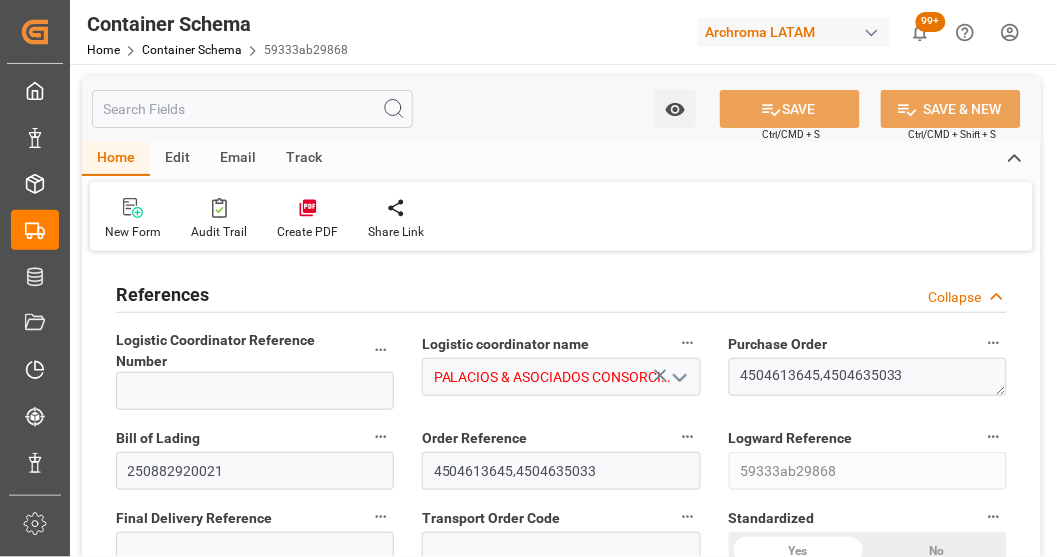 type on "2" 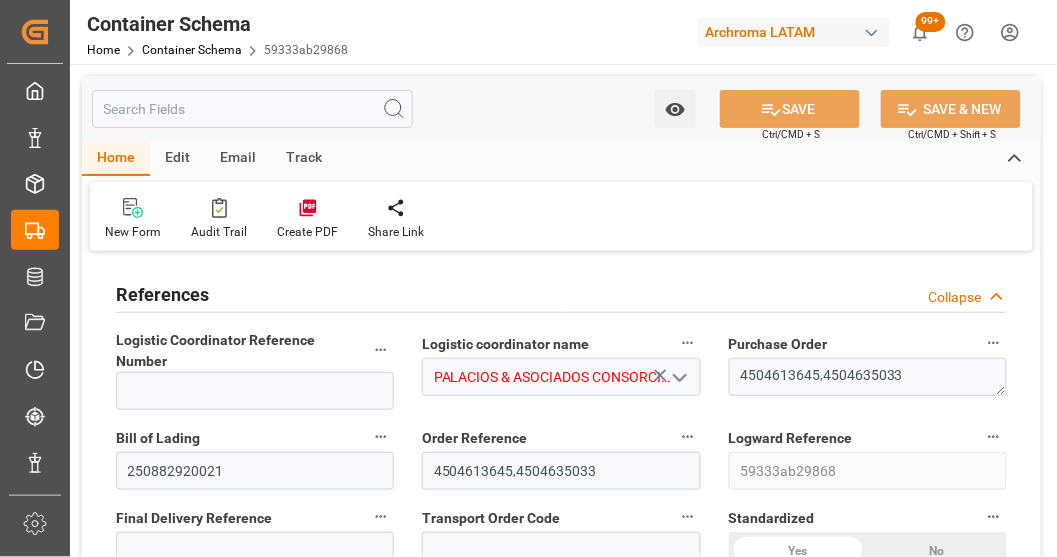 type on "48" 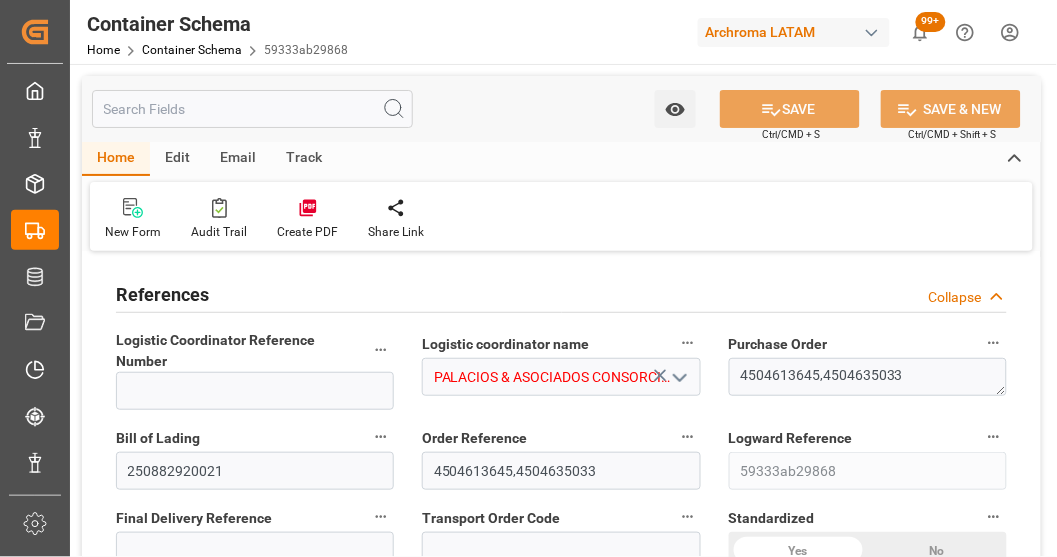 type on "1273.2" 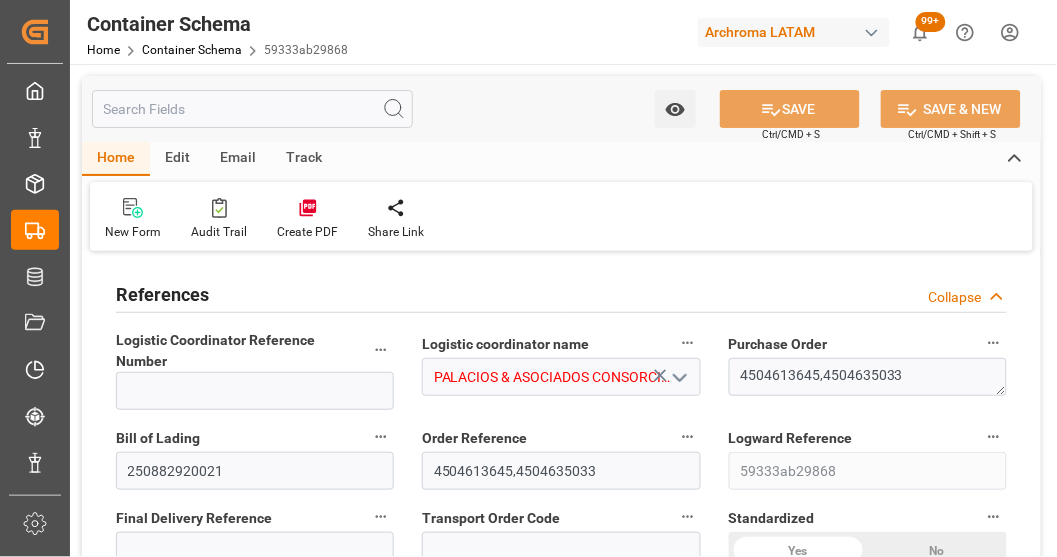 type on "CNSHA" 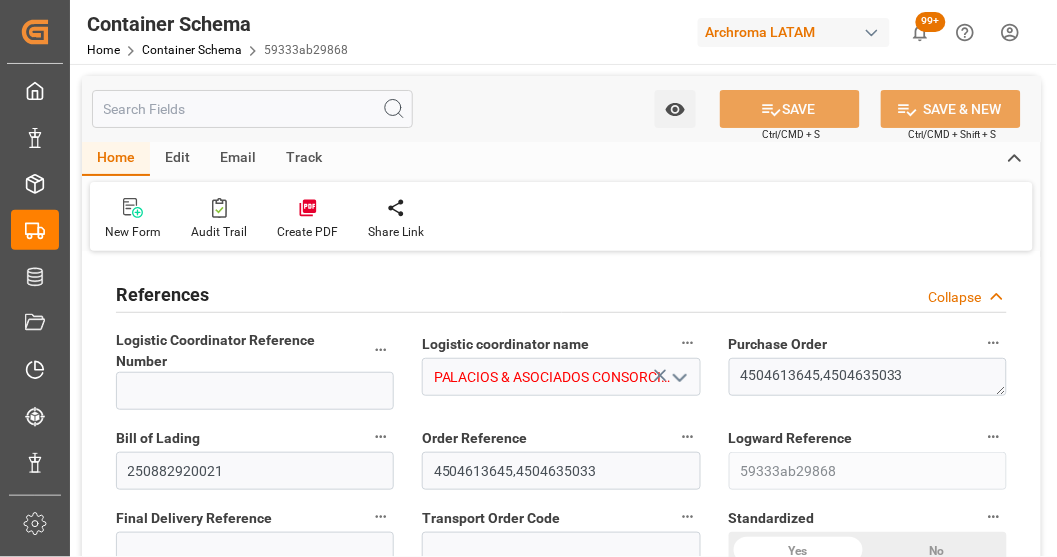 type on "9198575" 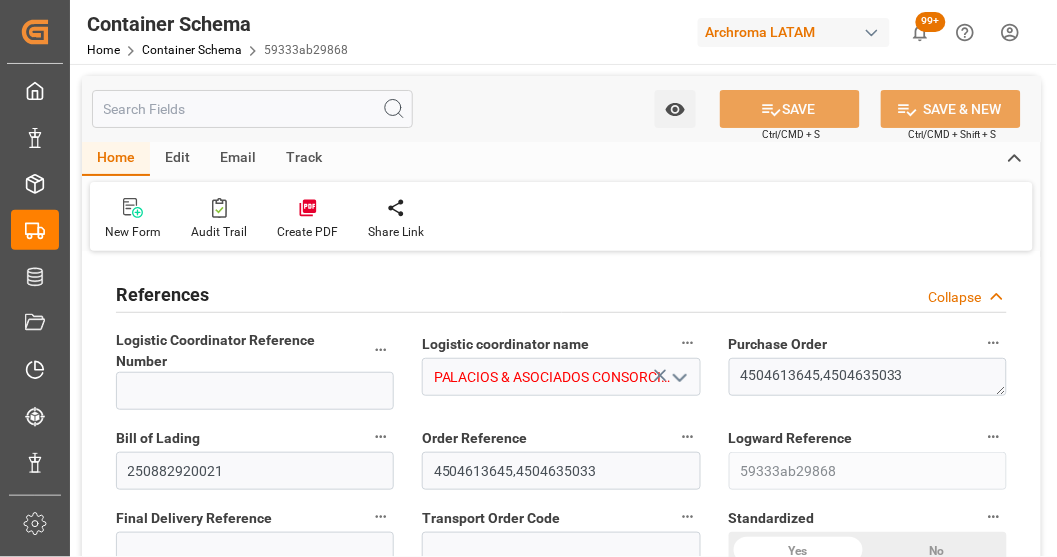 type on "9198575" 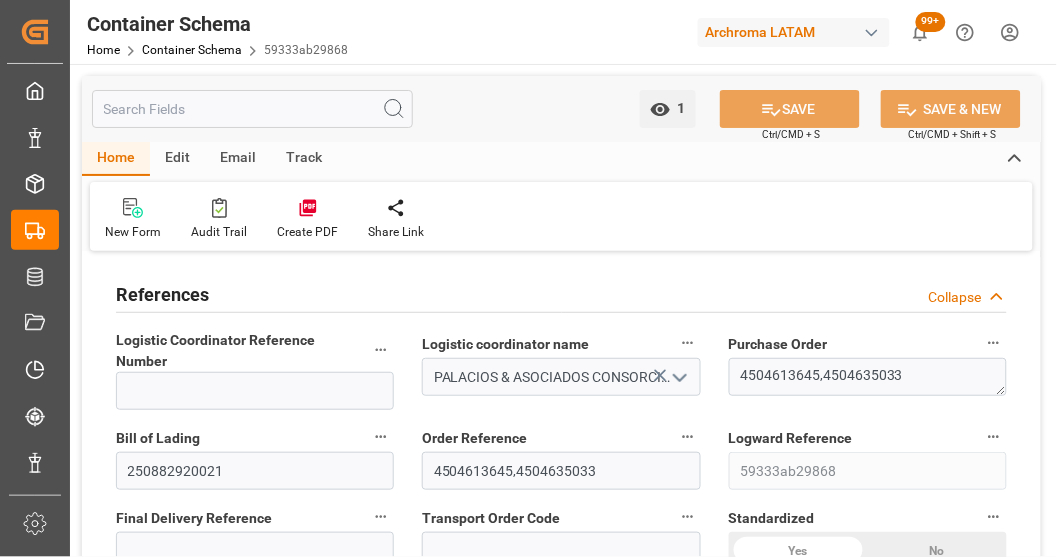 type on "25-07-2025 10:30" 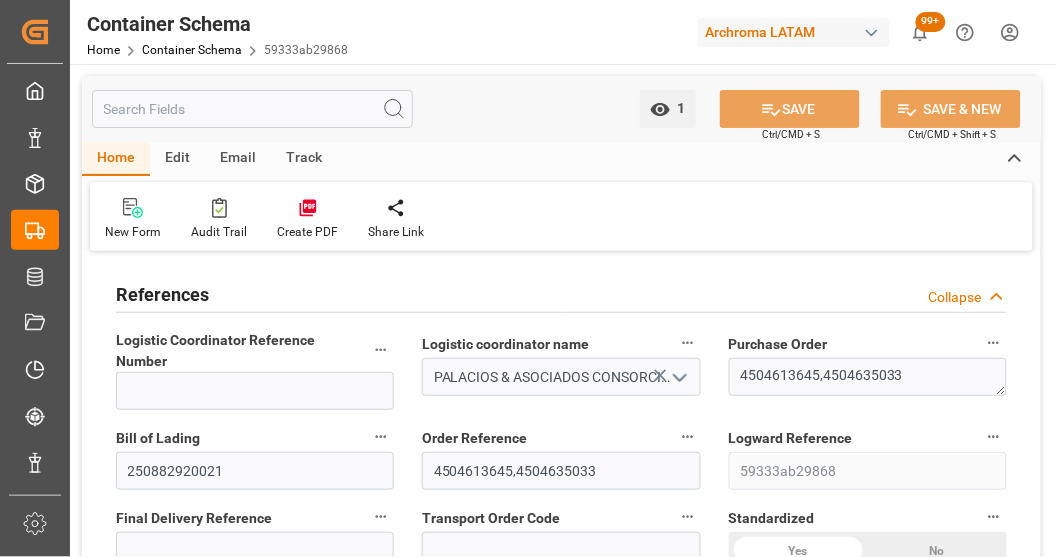 type on "25-07-2025" 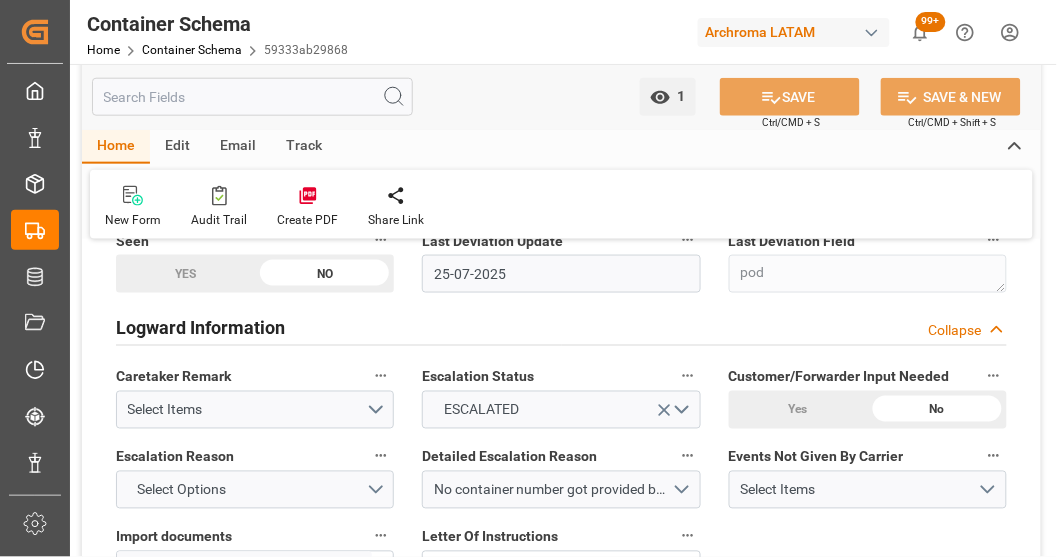scroll, scrollTop: 3222, scrollLeft: 0, axis: vertical 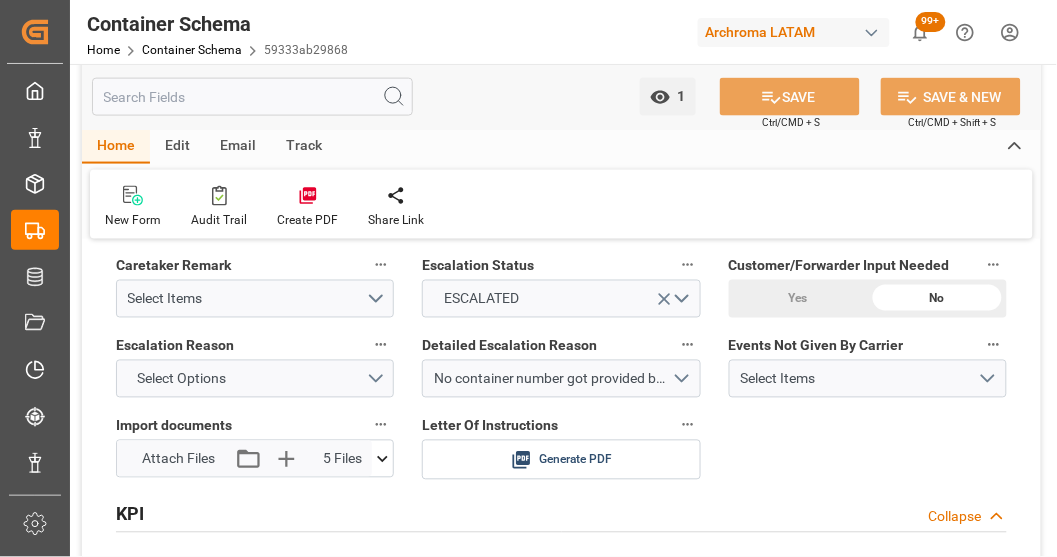 click 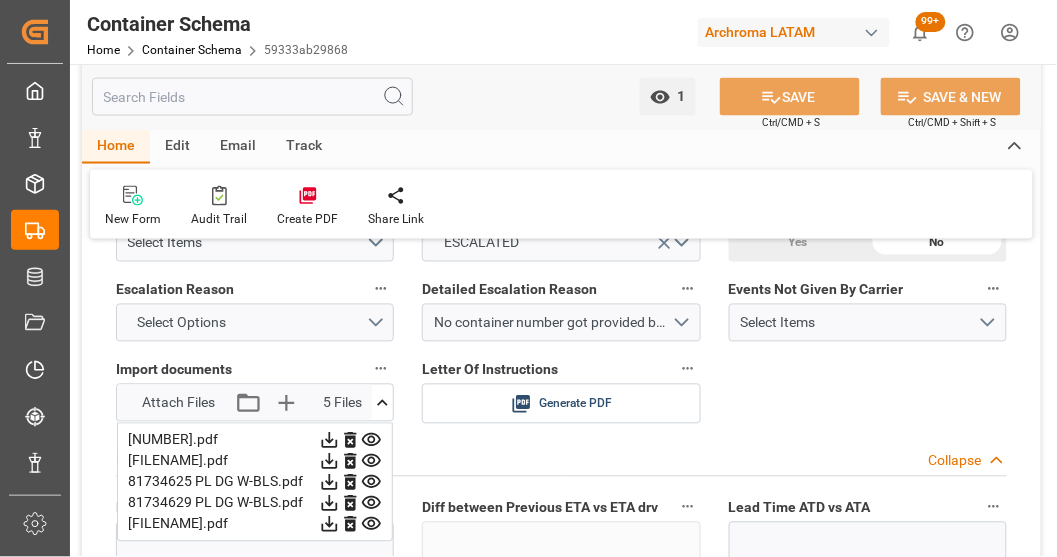 scroll, scrollTop: 3333, scrollLeft: 0, axis: vertical 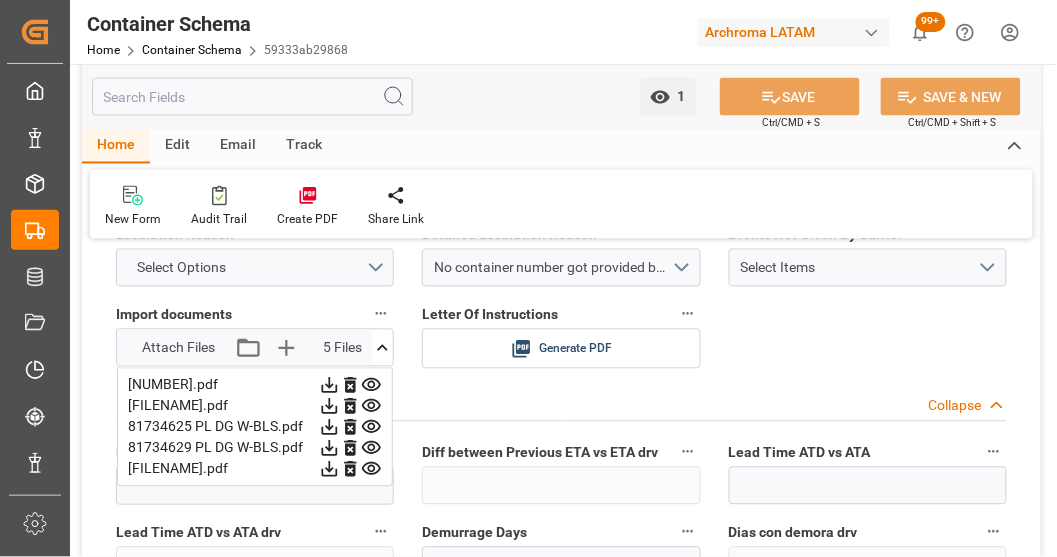 click 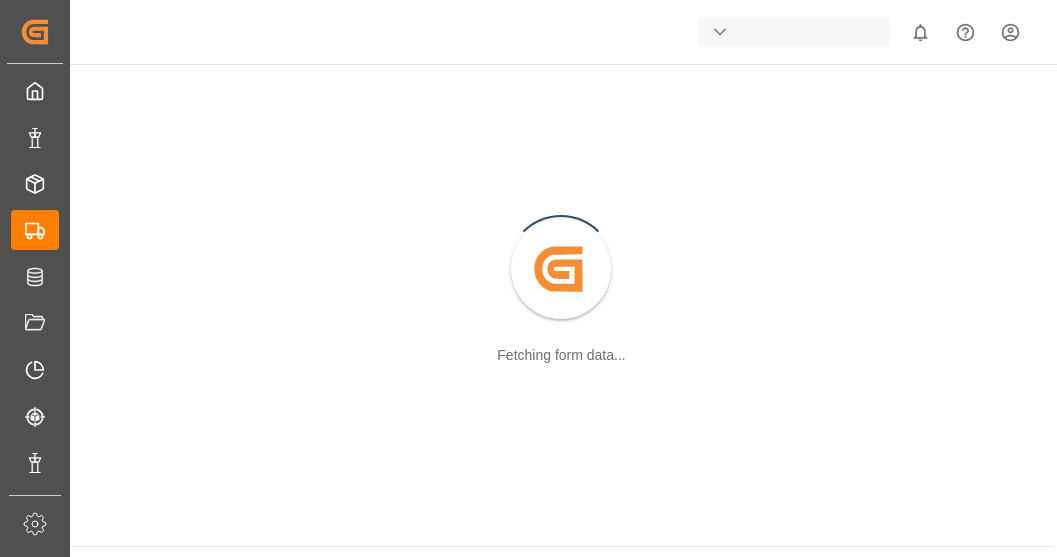 scroll, scrollTop: 0, scrollLeft: 0, axis: both 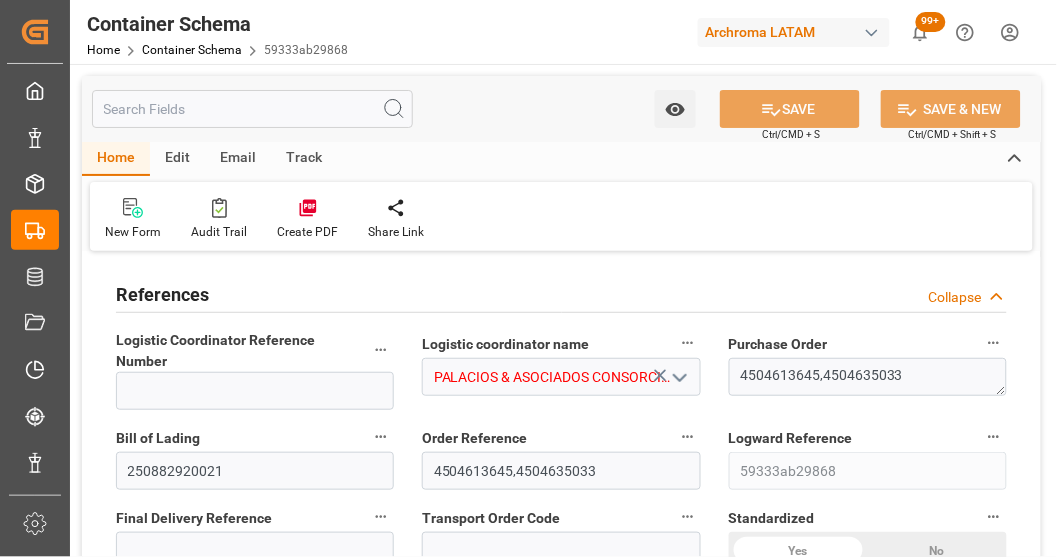 type on "0" 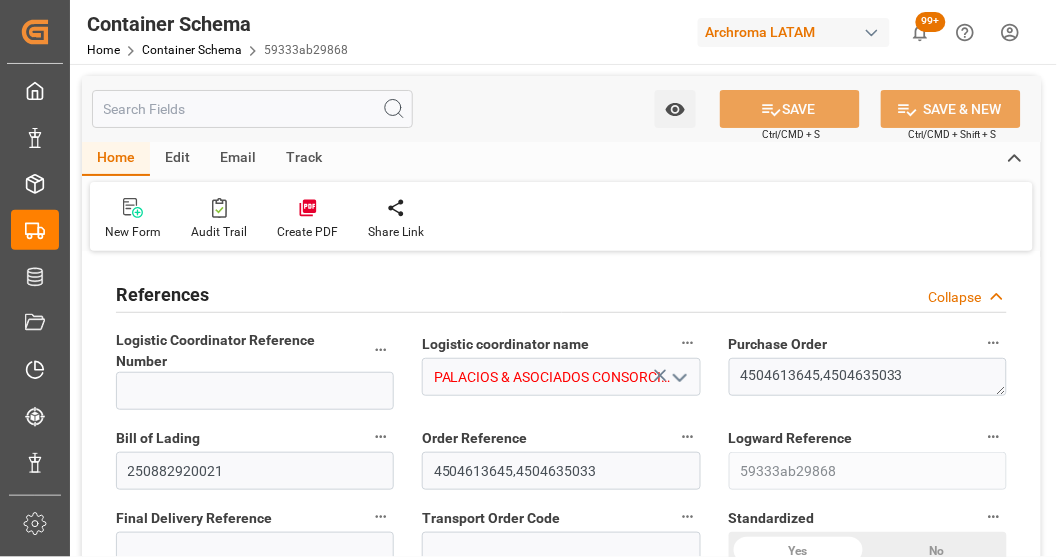 type on "48" 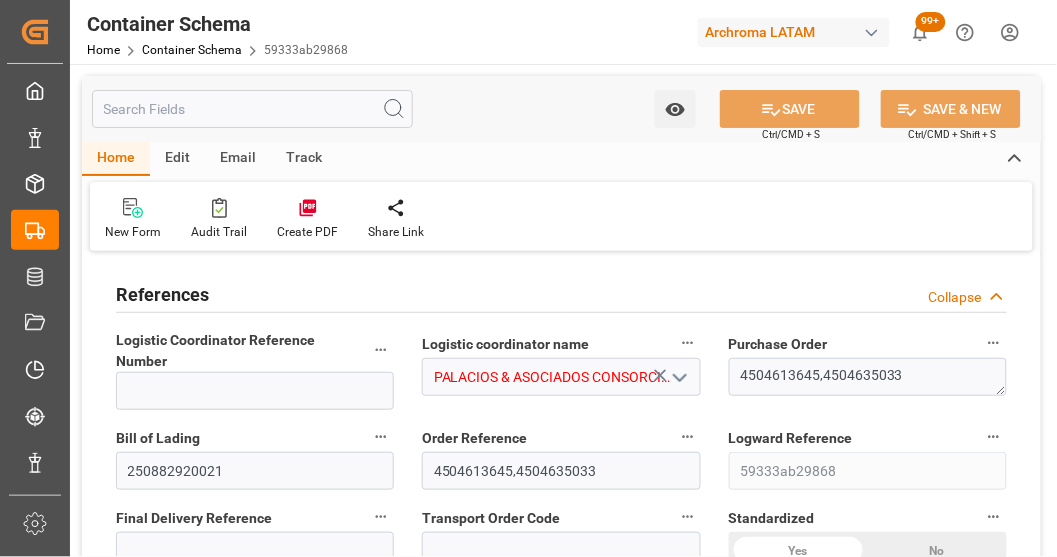 type on "1273.2" 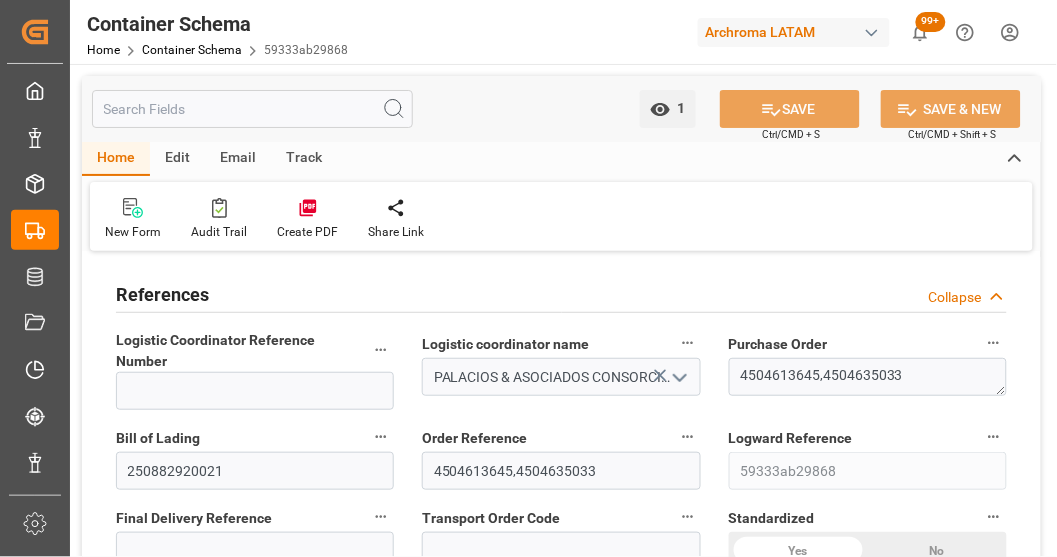 type on "25-07-2025 10:30" 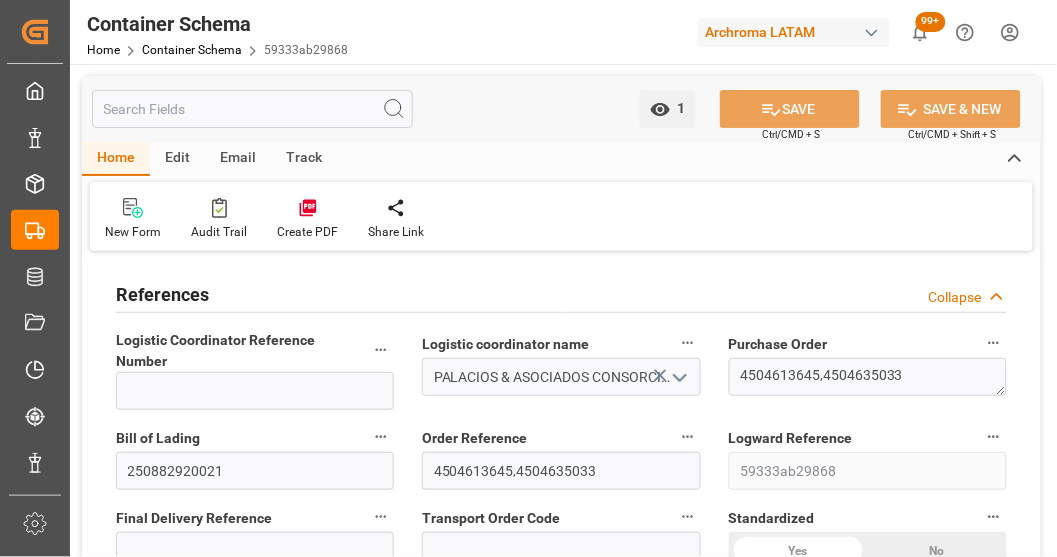 type on "25-07-2025" 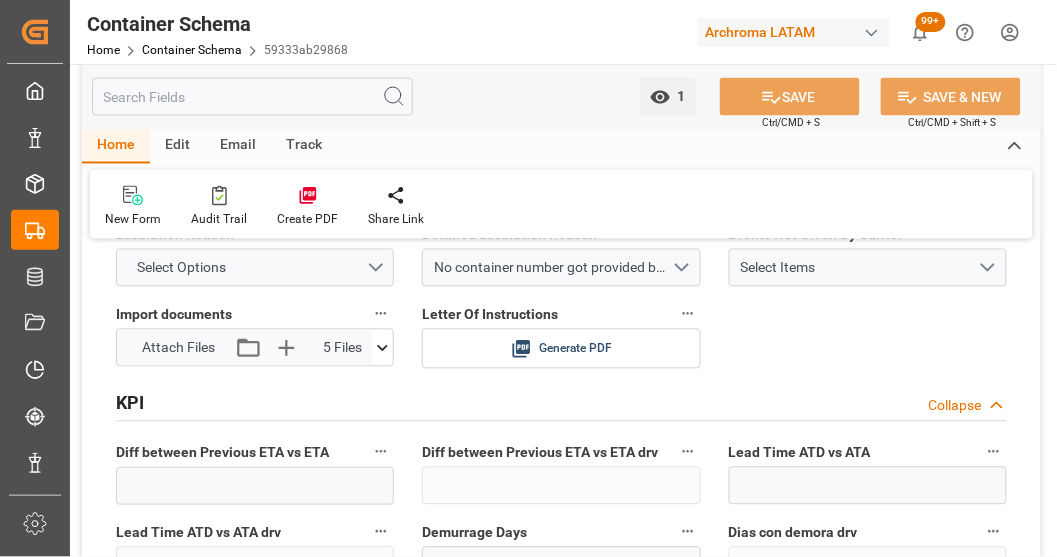 scroll, scrollTop: 3222, scrollLeft: 0, axis: vertical 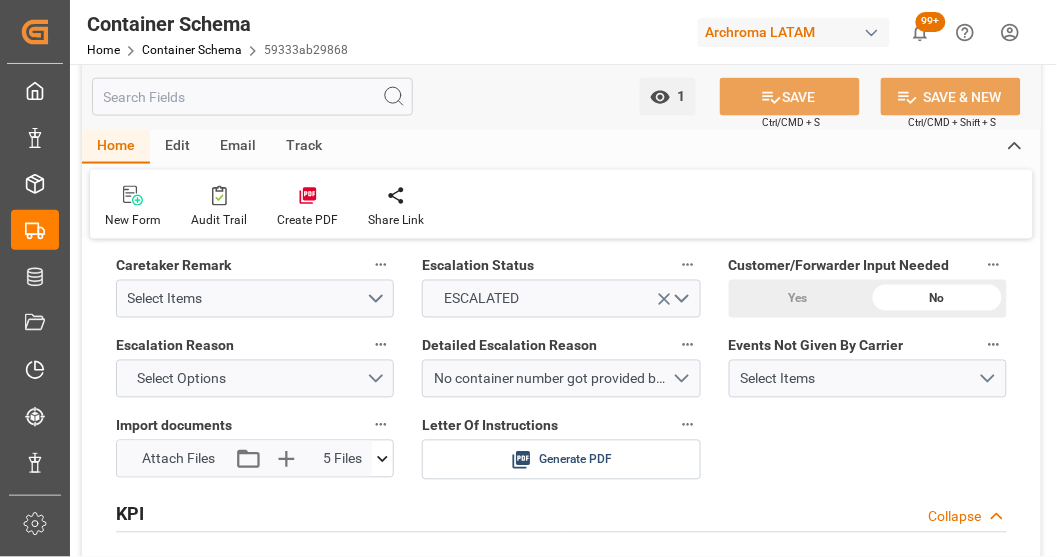 click 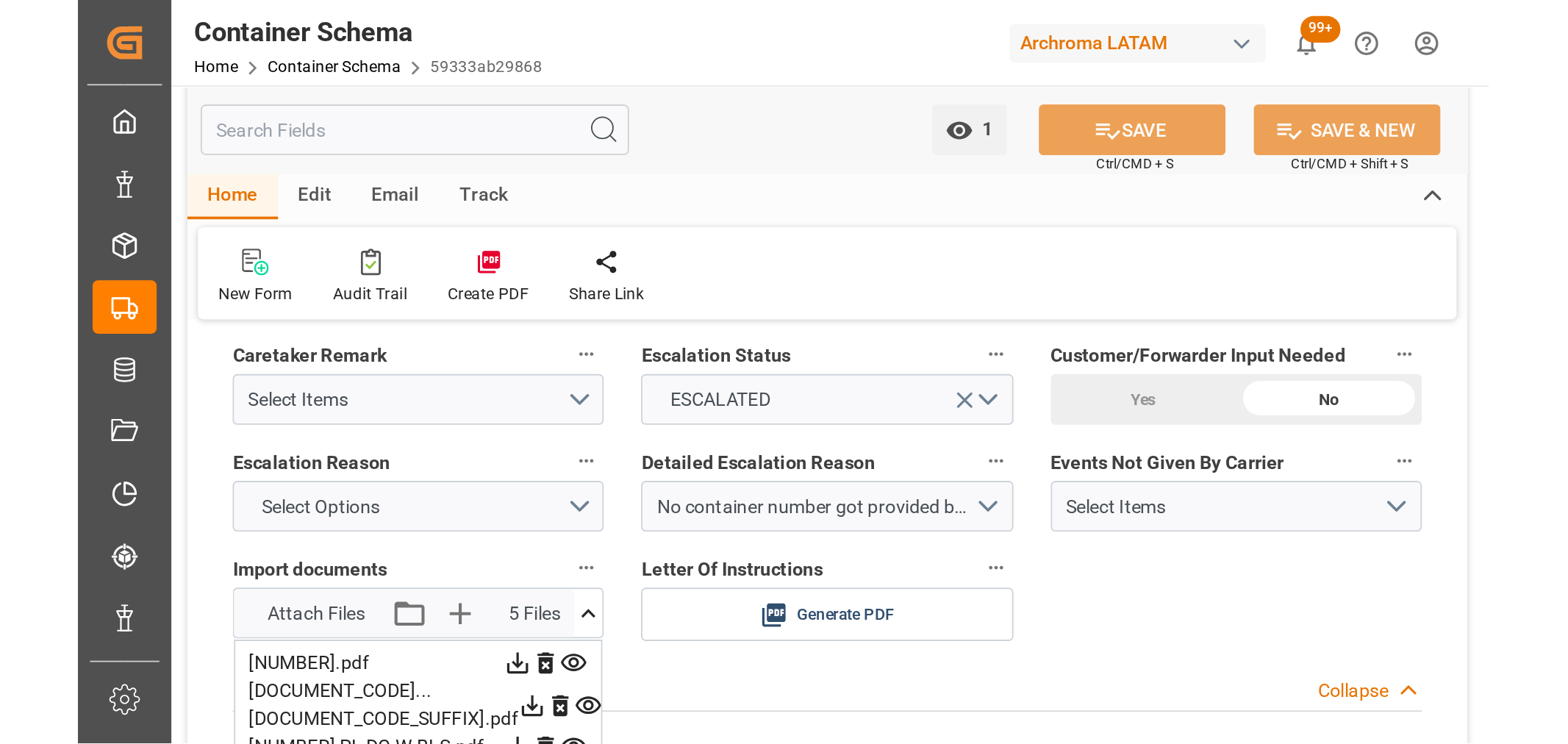 scroll, scrollTop: 2450, scrollLeft: 0, axis: vertical 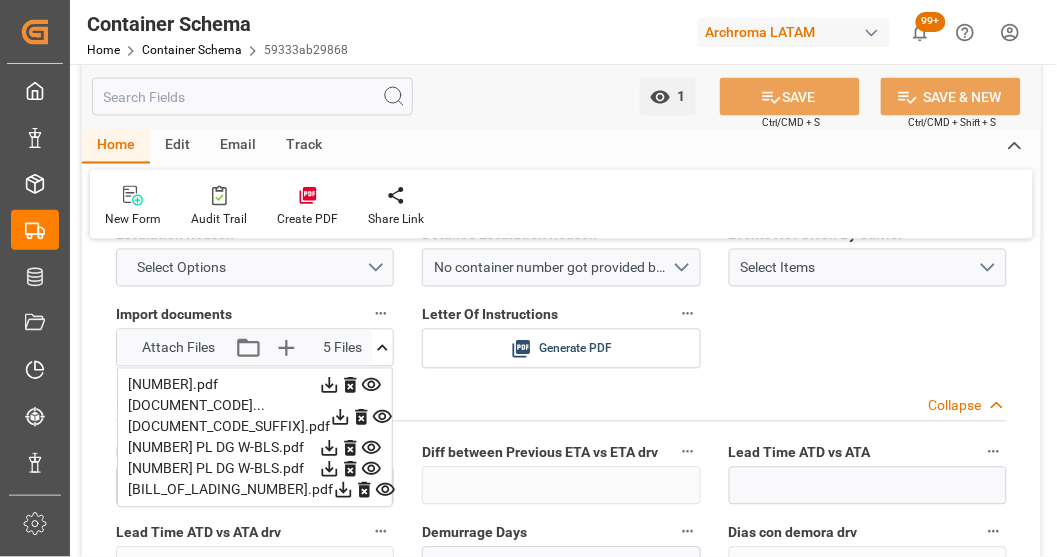 click 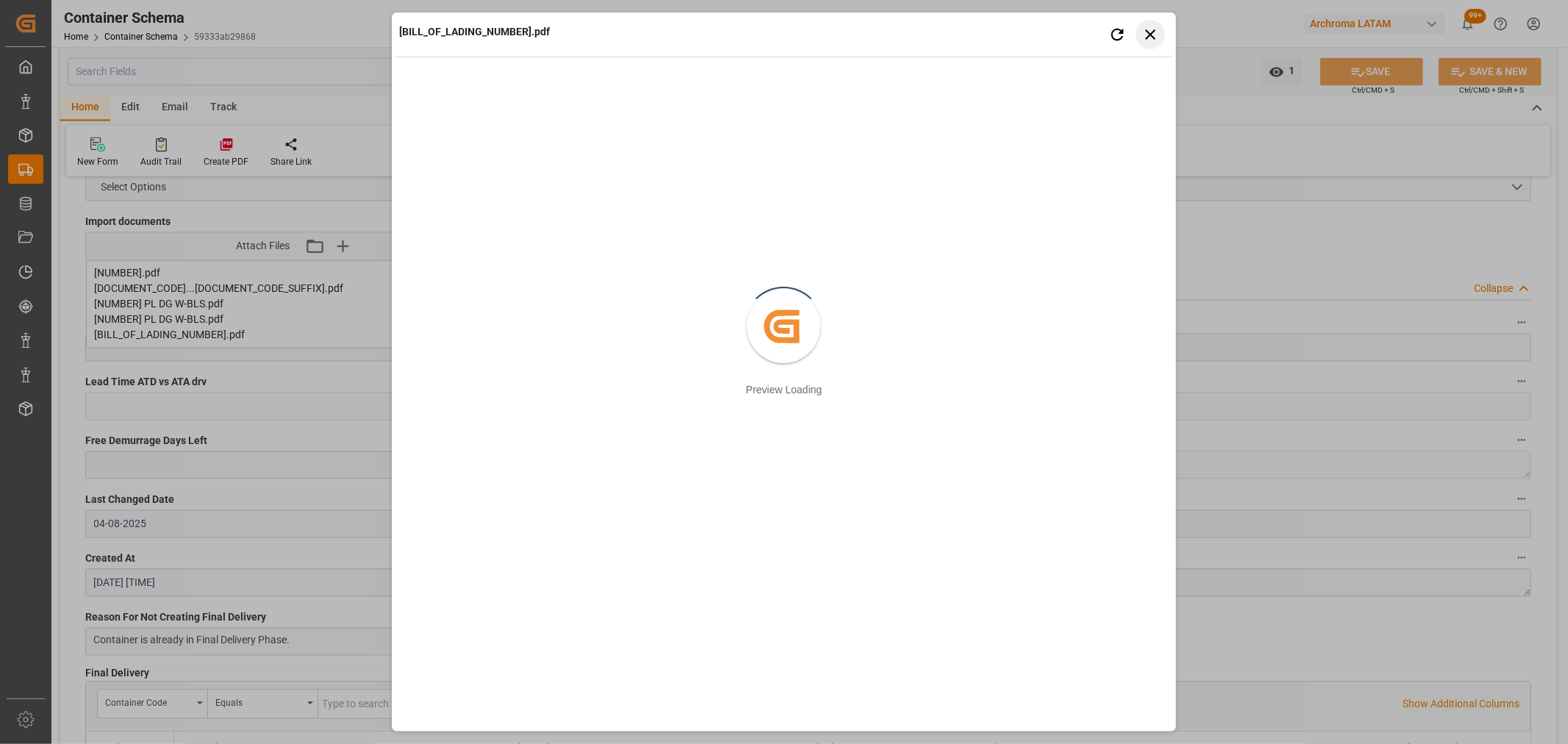 click on "Close preview" at bounding box center [1150, 35] 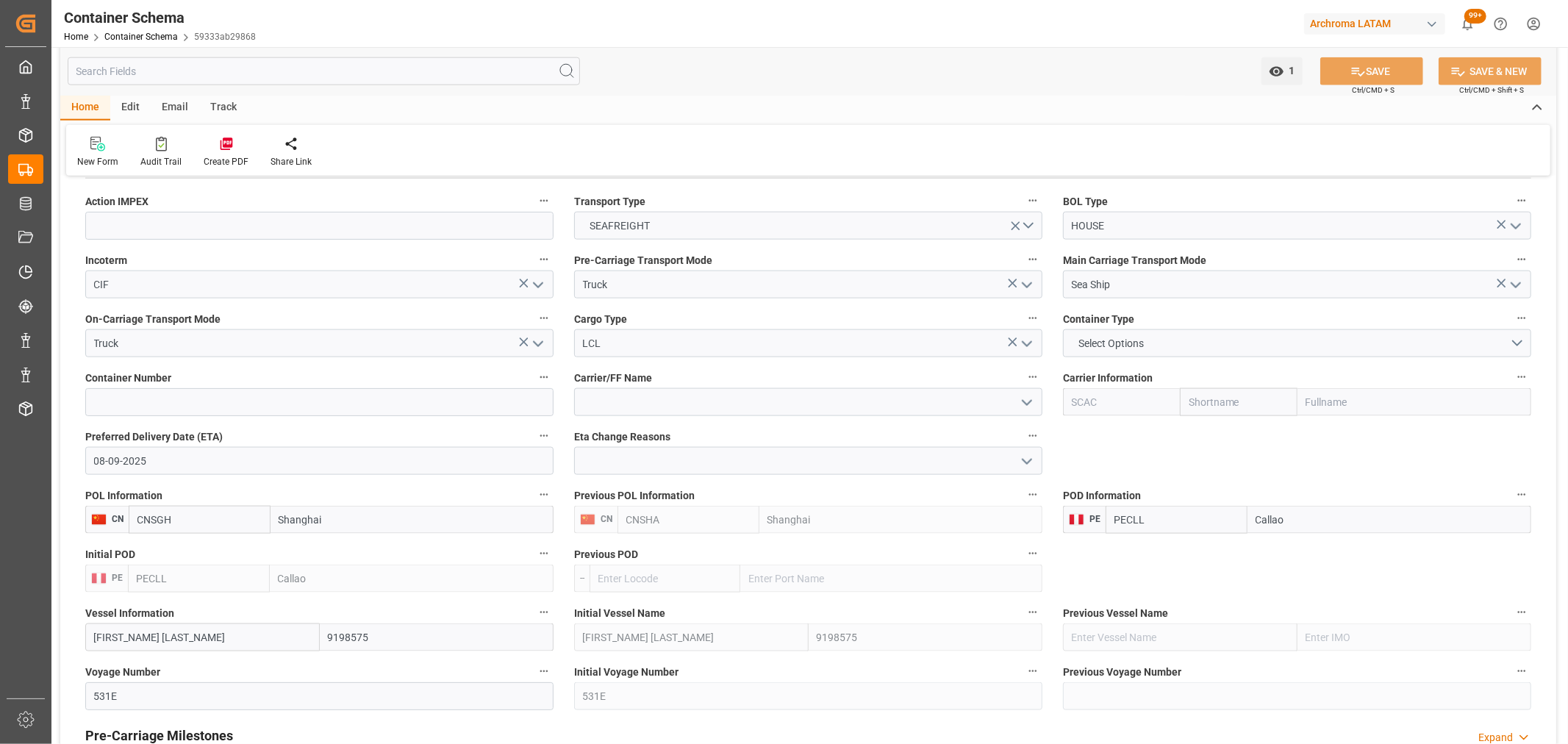 scroll, scrollTop: 1470, scrollLeft: 0, axis: vertical 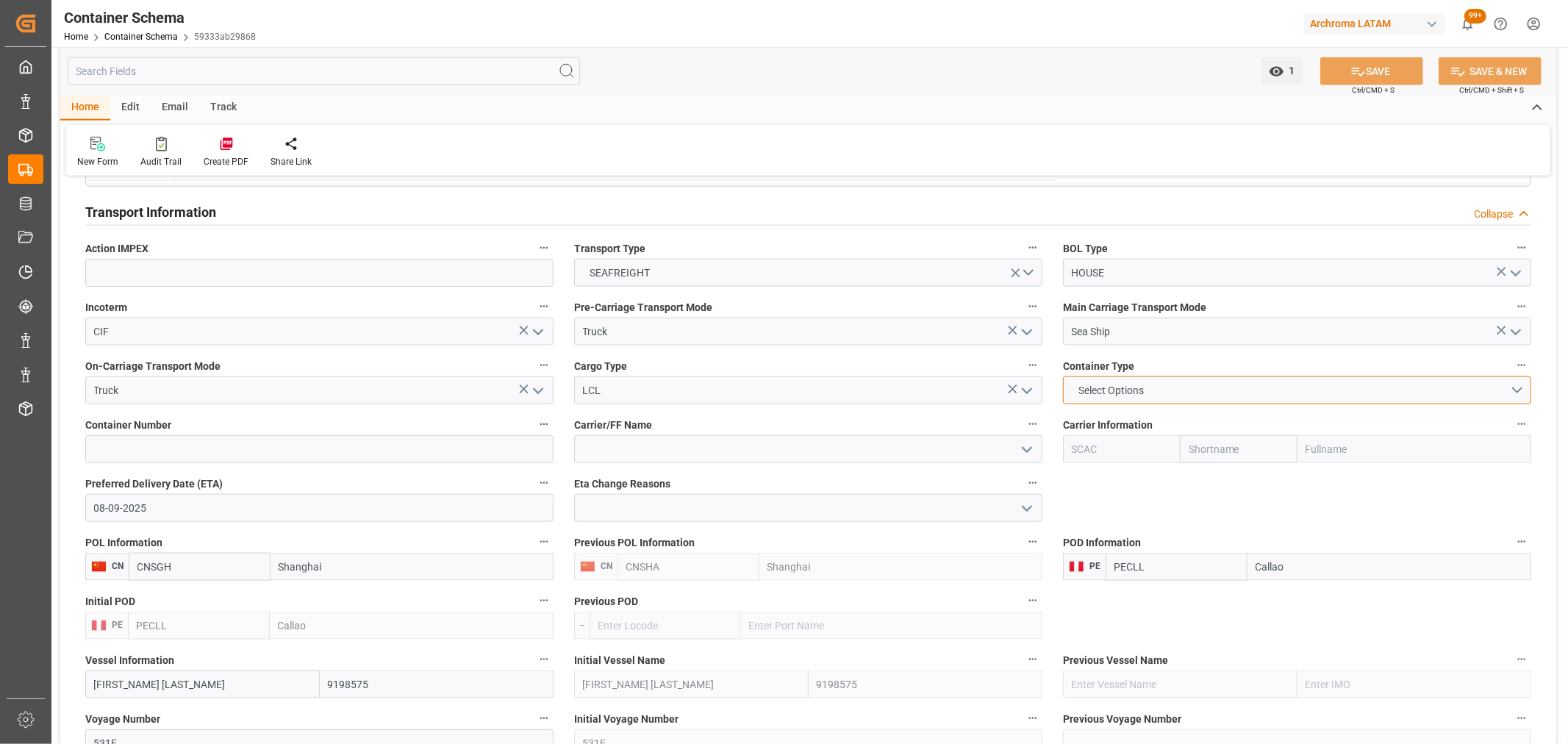 click on "Select Options" at bounding box center [1111, 390] 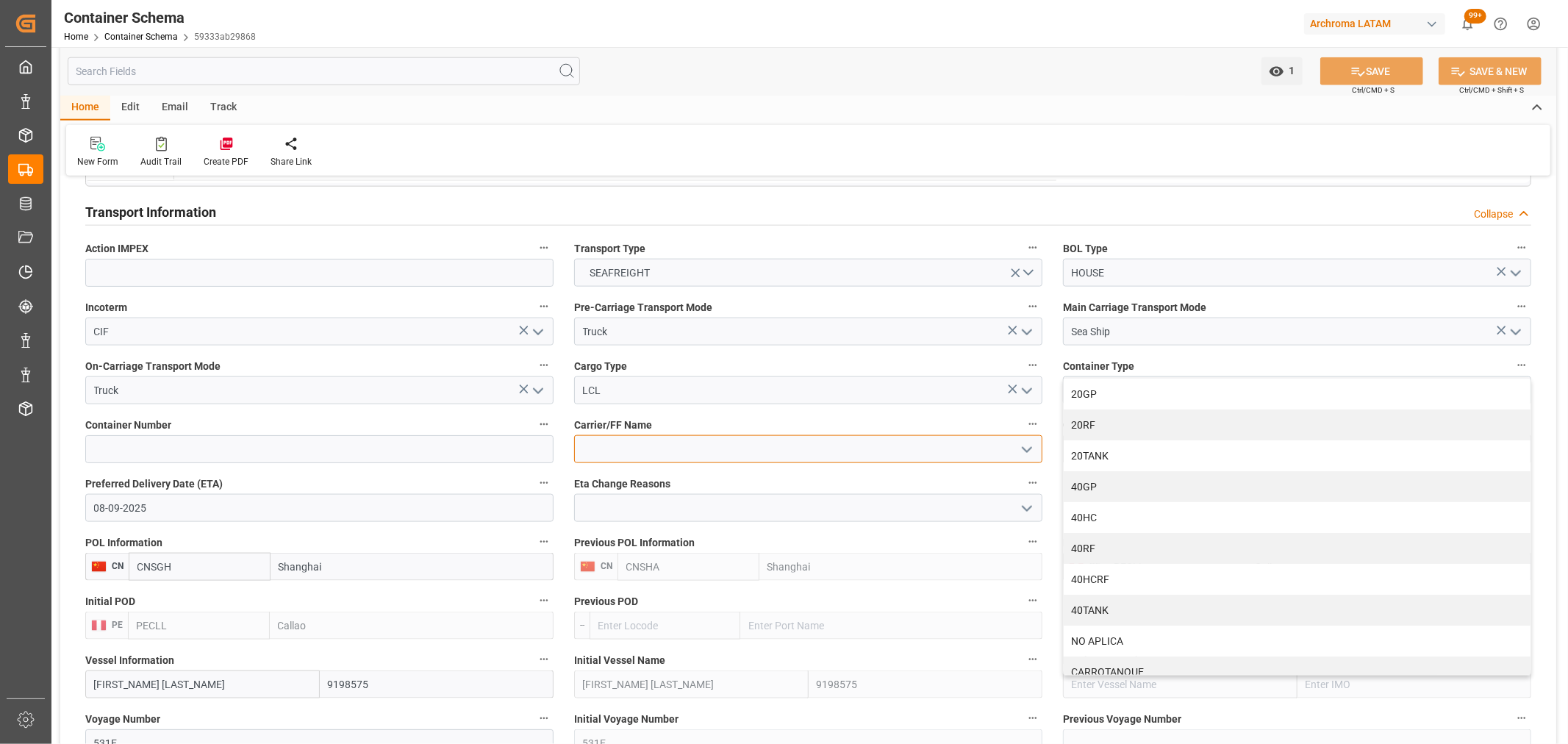 click at bounding box center [808, 449] 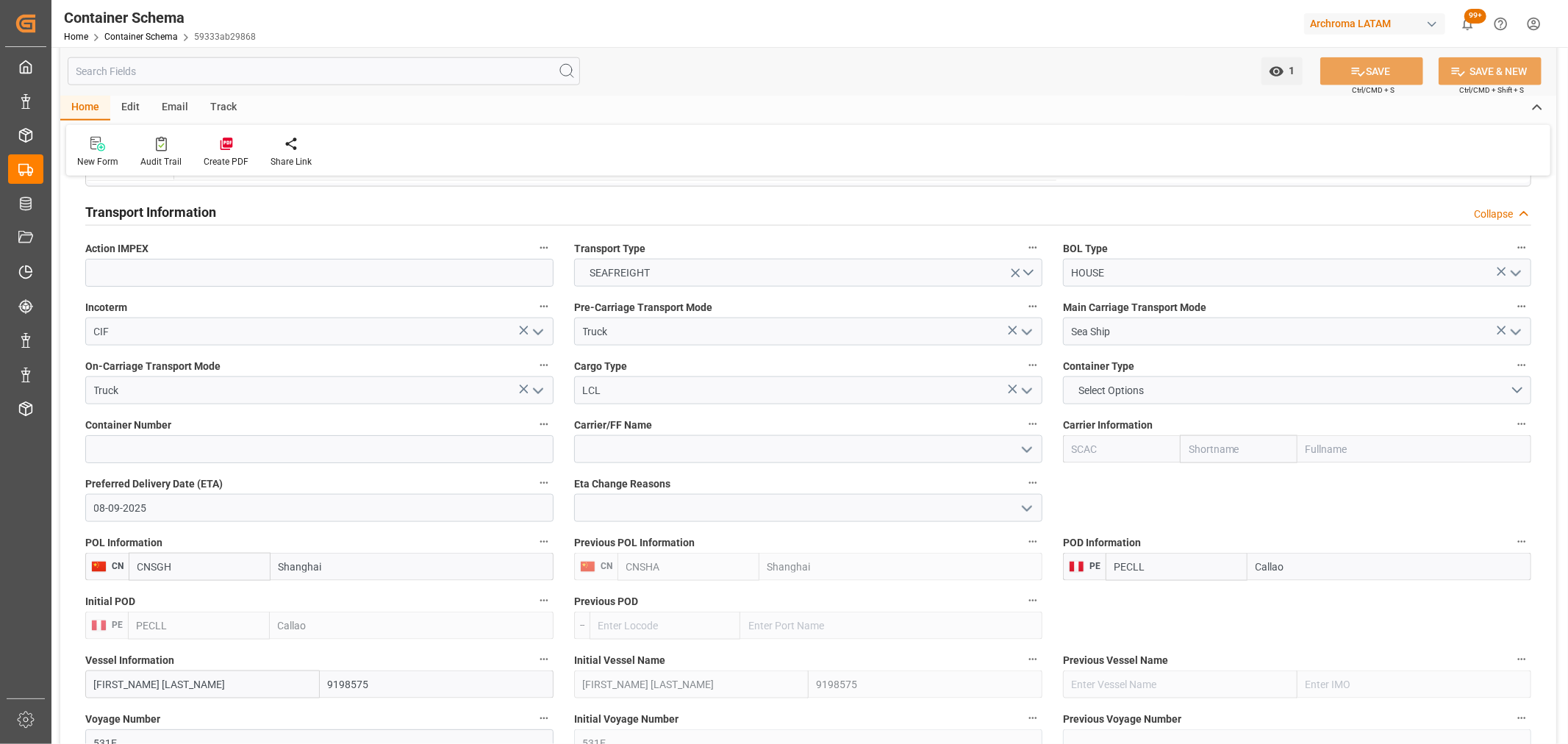 click 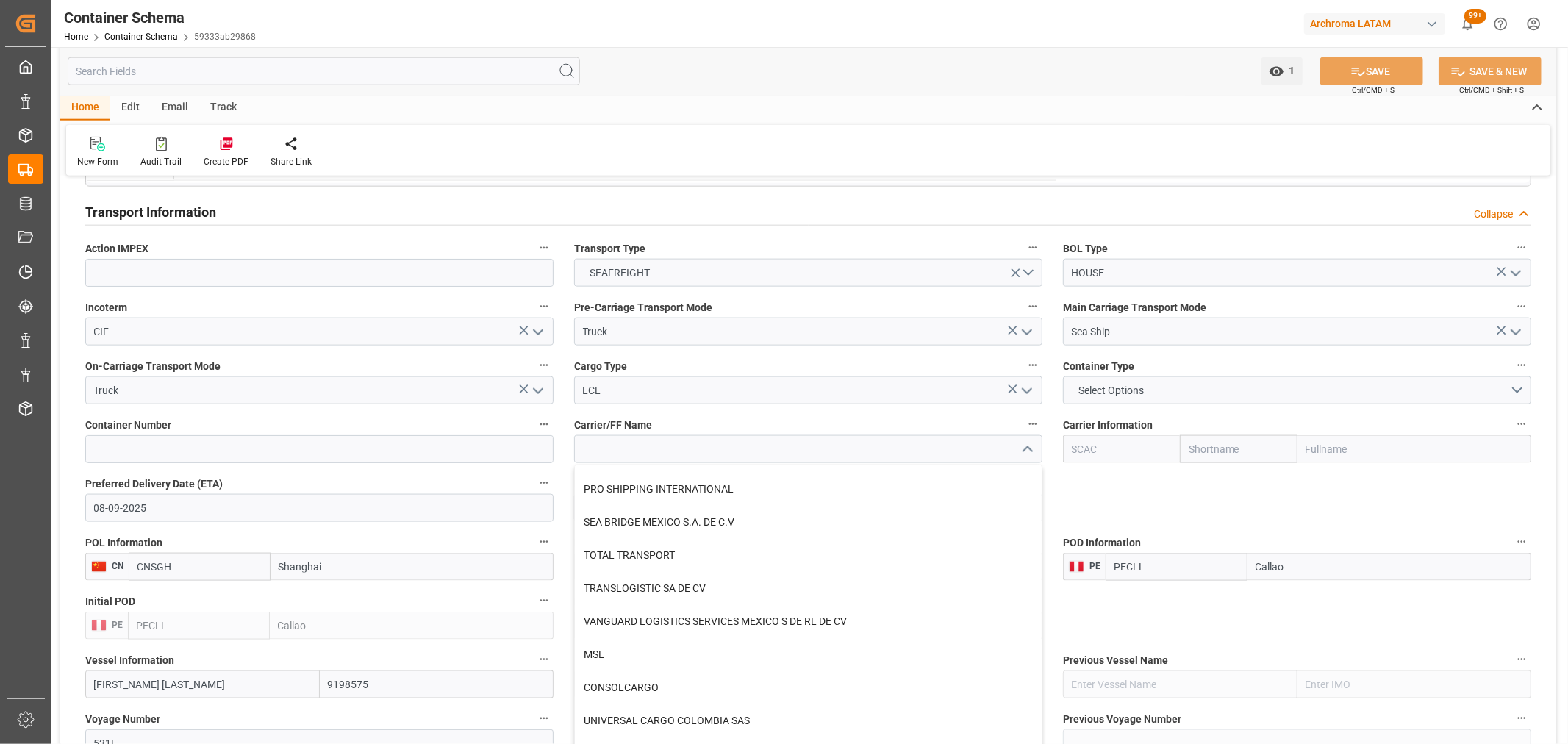 scroll, scrollTop: 927, scrollLeft: 0, axis: vertical 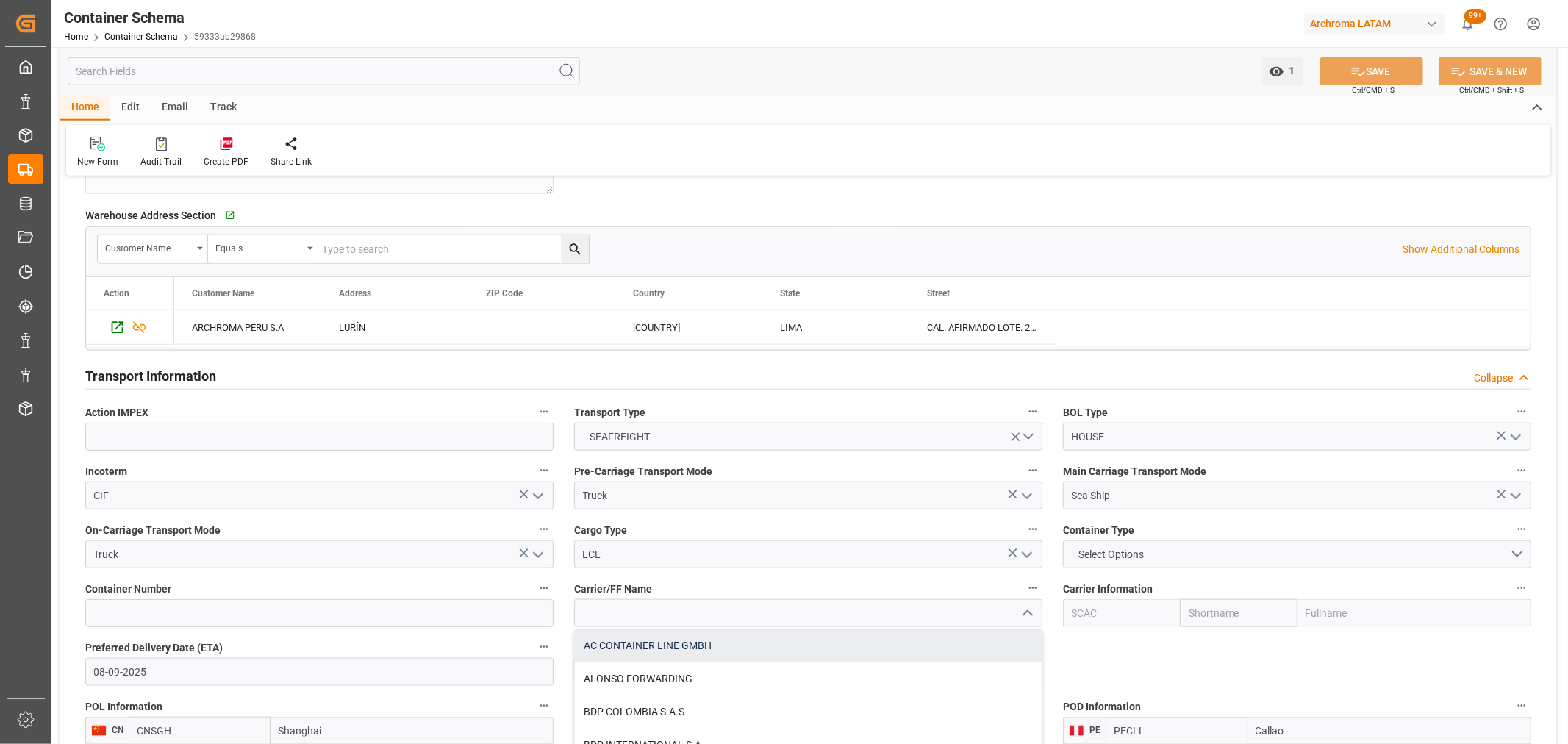 click on "AC CONTAINER LINE GMBH" at bounding box center (808, 645) 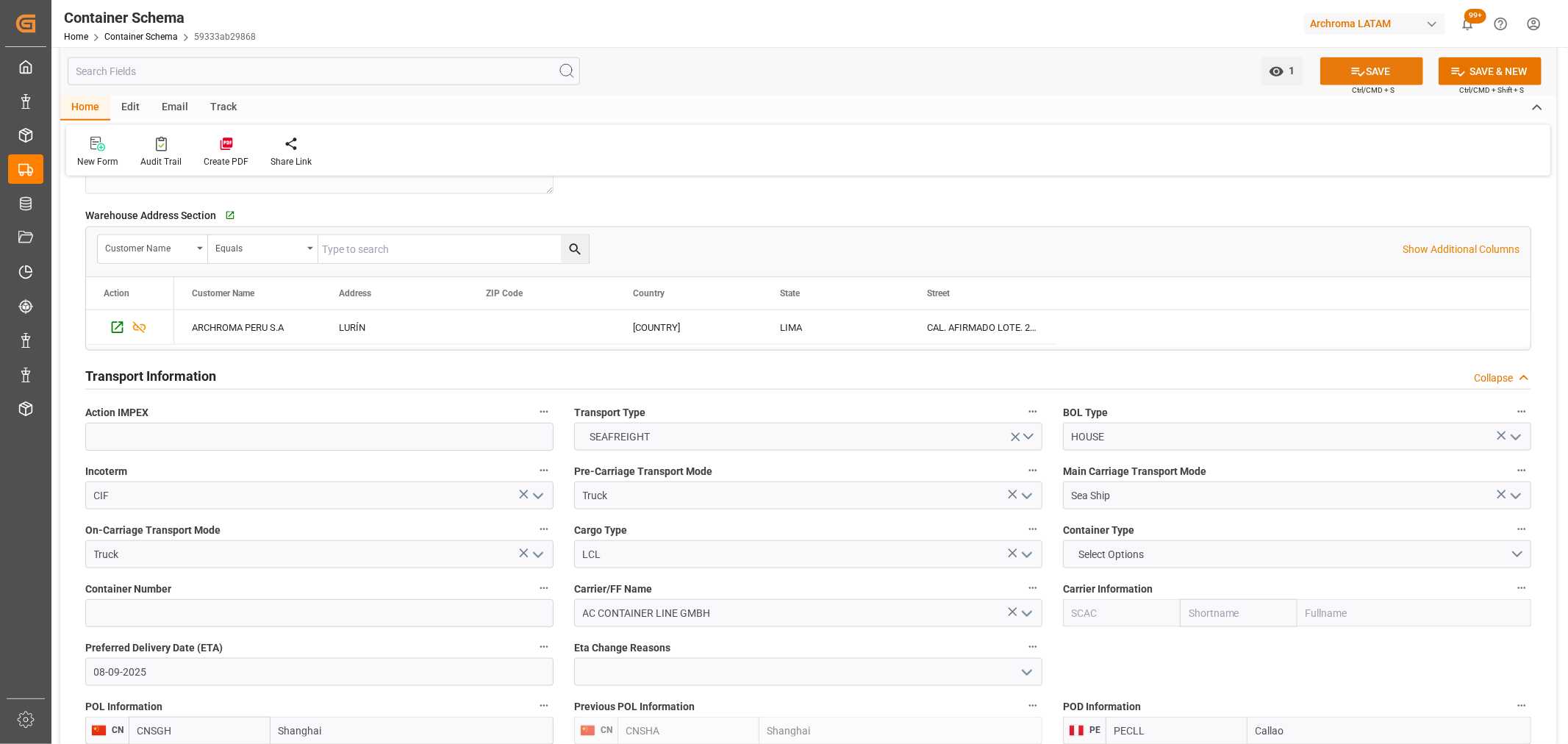 click on "SAVE" at bounding box center [1372, 71] 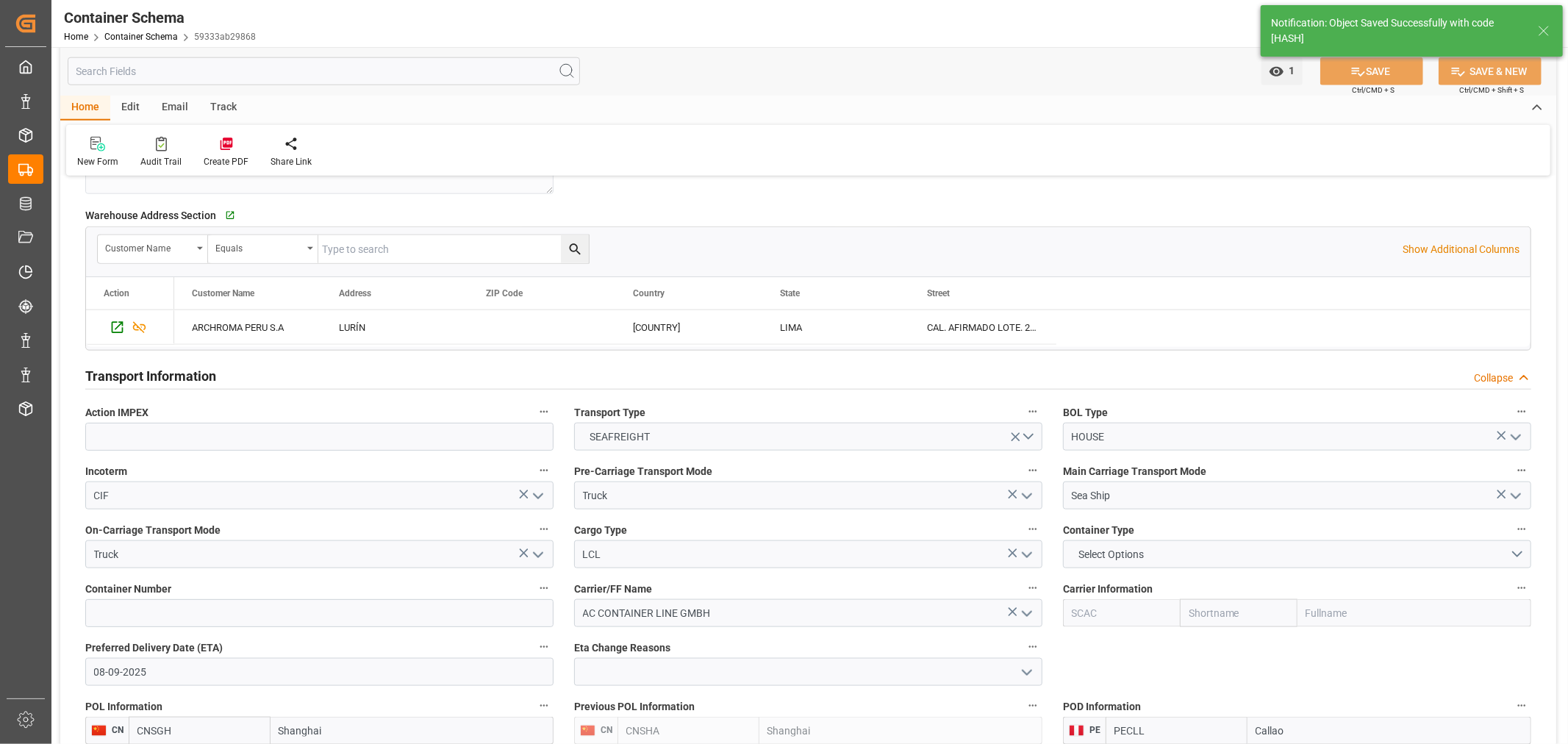 type on "04-08-2025 15:22" 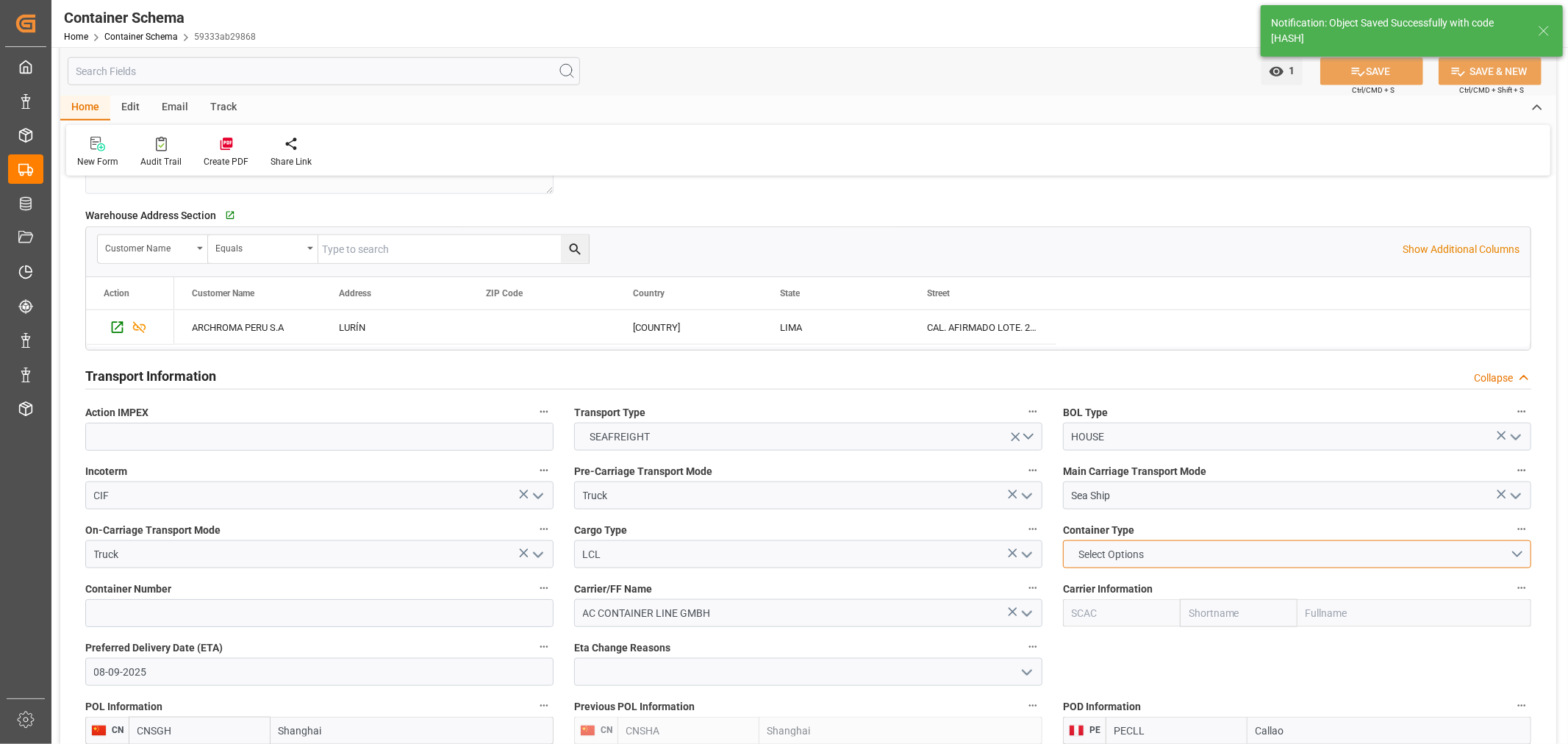 click on "Select Options" at bounding box center [1297, 554] 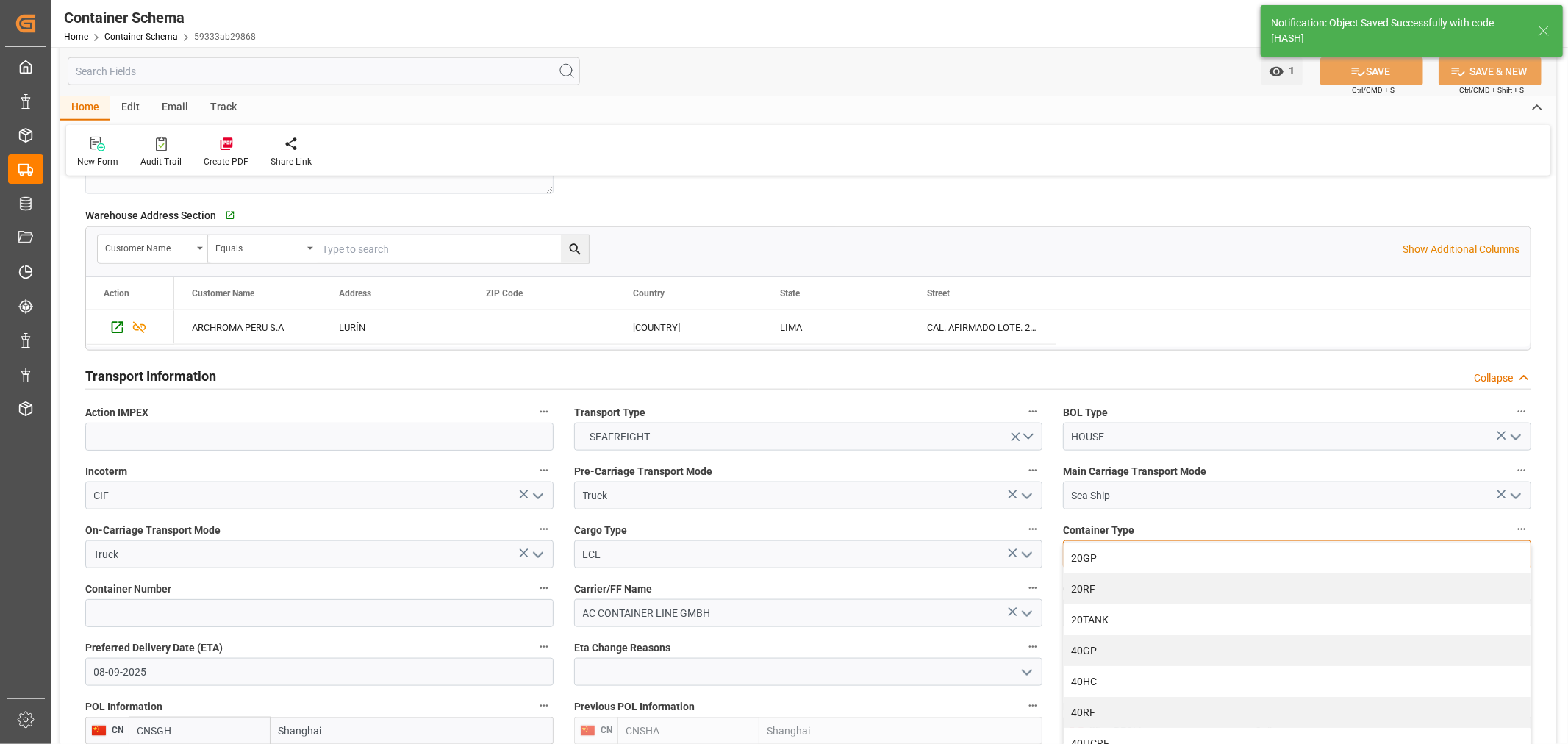 click on "20GP" at bounding box center (1297, 558) 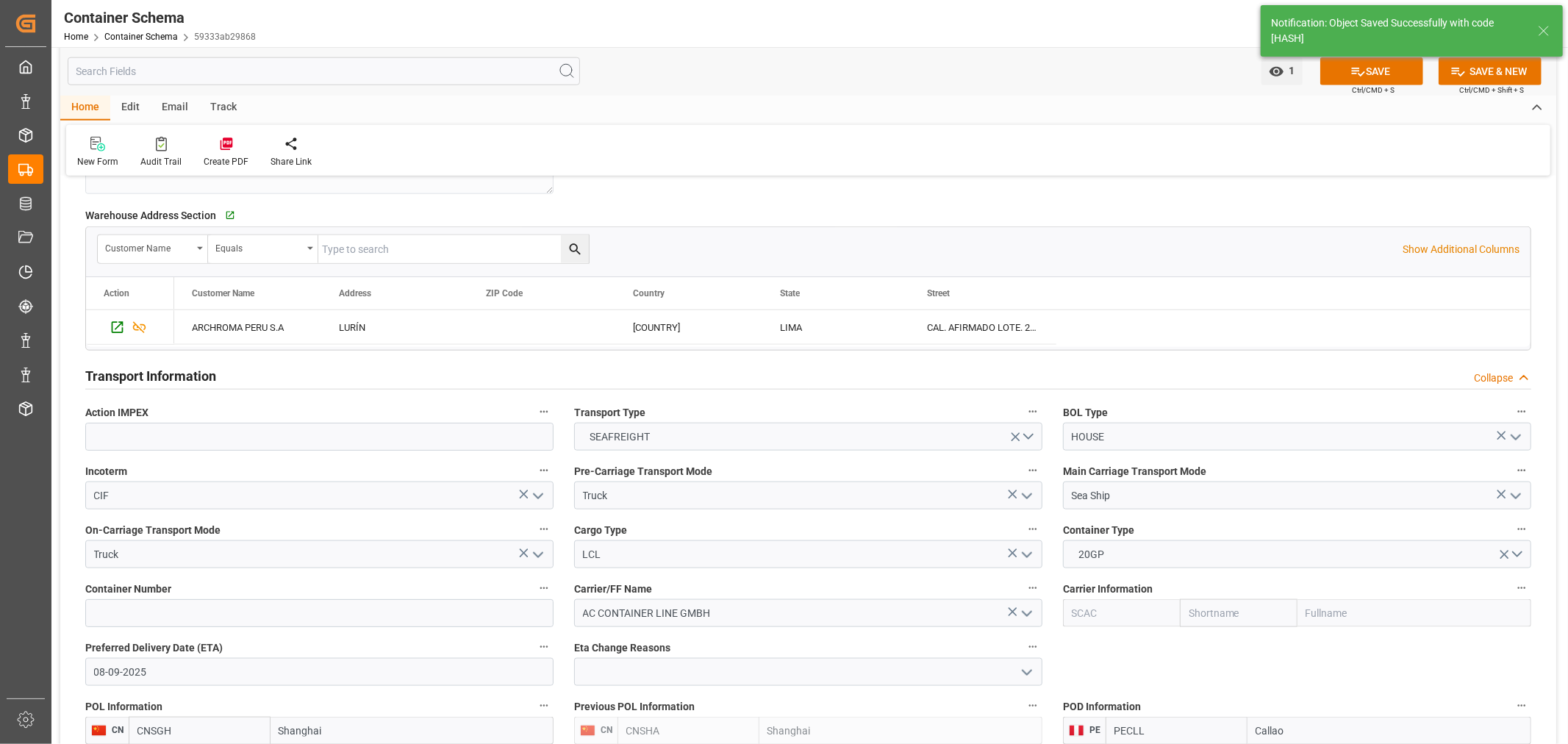 click on "References Collapse Logistic Coordinator Reference Number     Logistic coordinator name     PALACIOS & ASOCIADOS CONSORCIO LOGISTICO Purchase Order     4504613645,4504635033 Bill of Lading     250882920021 Order Reference     4504613645,4504635033 Logward Reference     59333ab29868 Final Delivery Reference     Transport Order Code     Standardized     Yes No Last Mile Required     Yes No   General Information Collapse Logward Status     IN PROGRESS Order Creation Date     25-07-2025 10:30 Demurrage applied?     Yes Not Applicable Days off Demurrage     0 Days off Storage     Category     On time Responsible Person (LIGHTHOUSE)   *   Valeria Hurtado Supplier     ARCHROMA SINGAPORE, PTE. LTD. Vinculacion     Yes No Documentation Received Date     25-07-2025 Docs Comments     Documentation Sent Date (CB)     25-07-2025 Document Sent     Document Sent Alerta Envío Documentos drv     Documents Sent Difference Days in Documentation     Difference Days in Documentation drv     0 Script Comments       Collapse" at bounding box center [808, 1728] 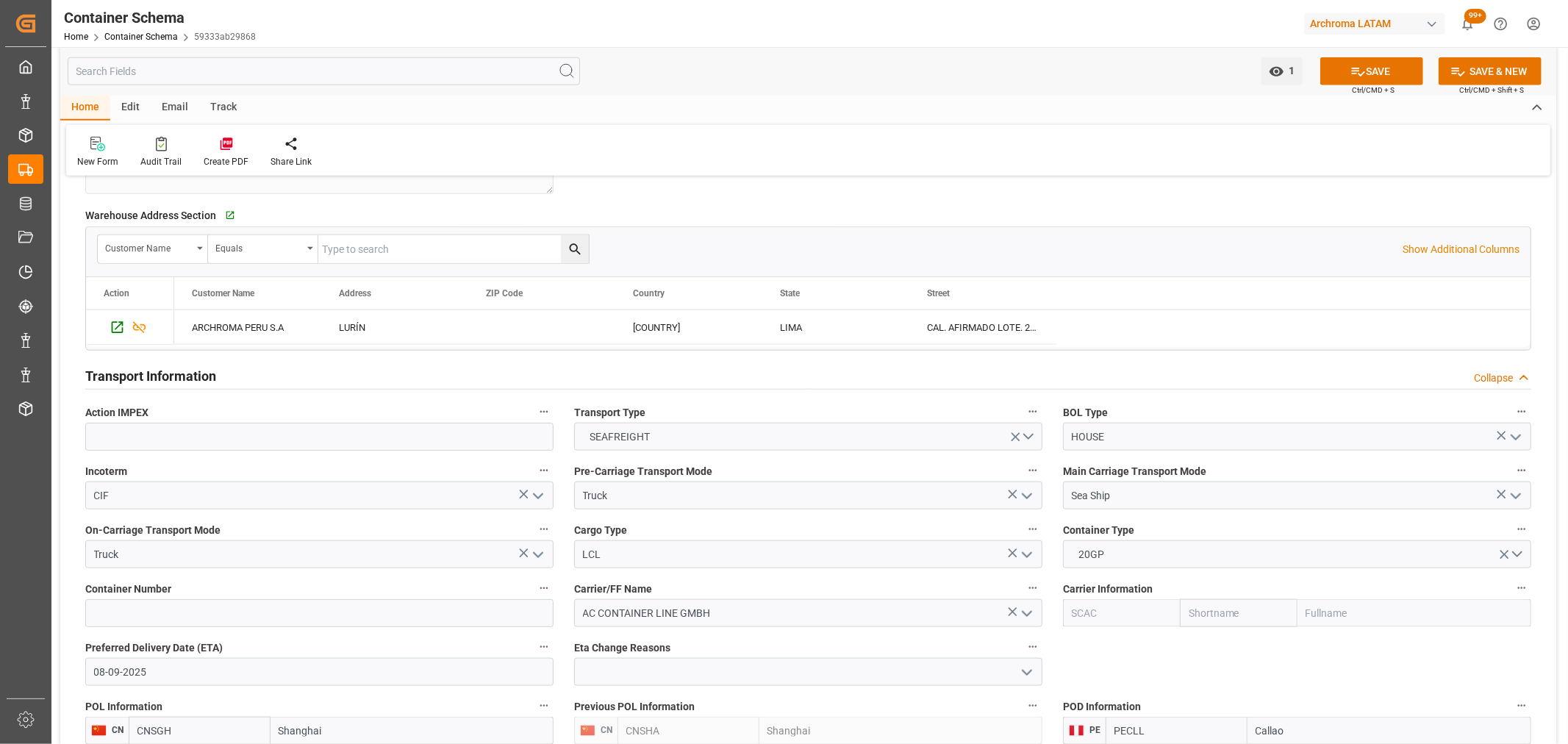 click on "1 Watch Option   SAVE Ctrl/CMD + S    SAVE & NEW Ctrl/CMD + Shift + S" at bounding box center (808, 71) 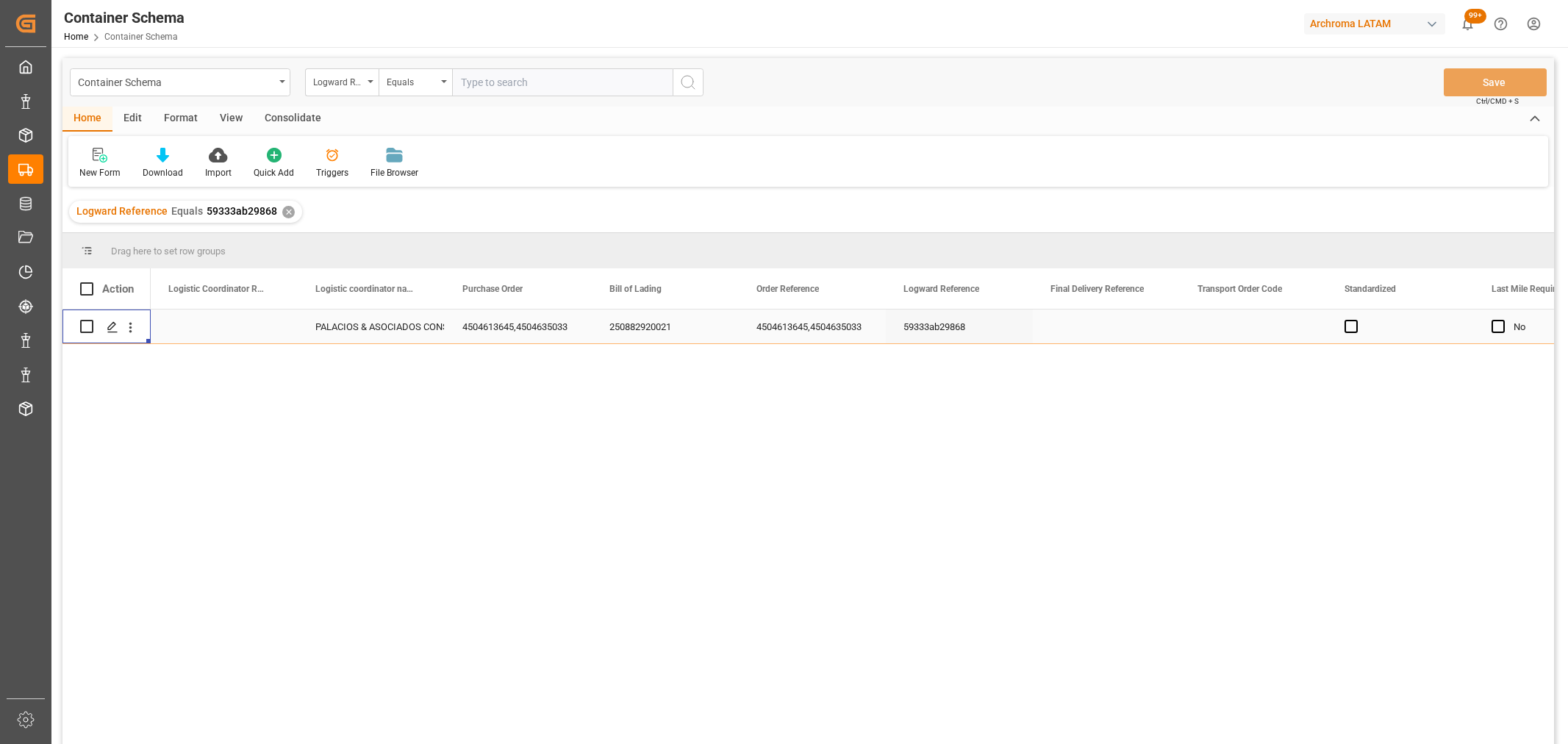 scroll, scrollTop: 0, scrollLeft: 0, axis: both 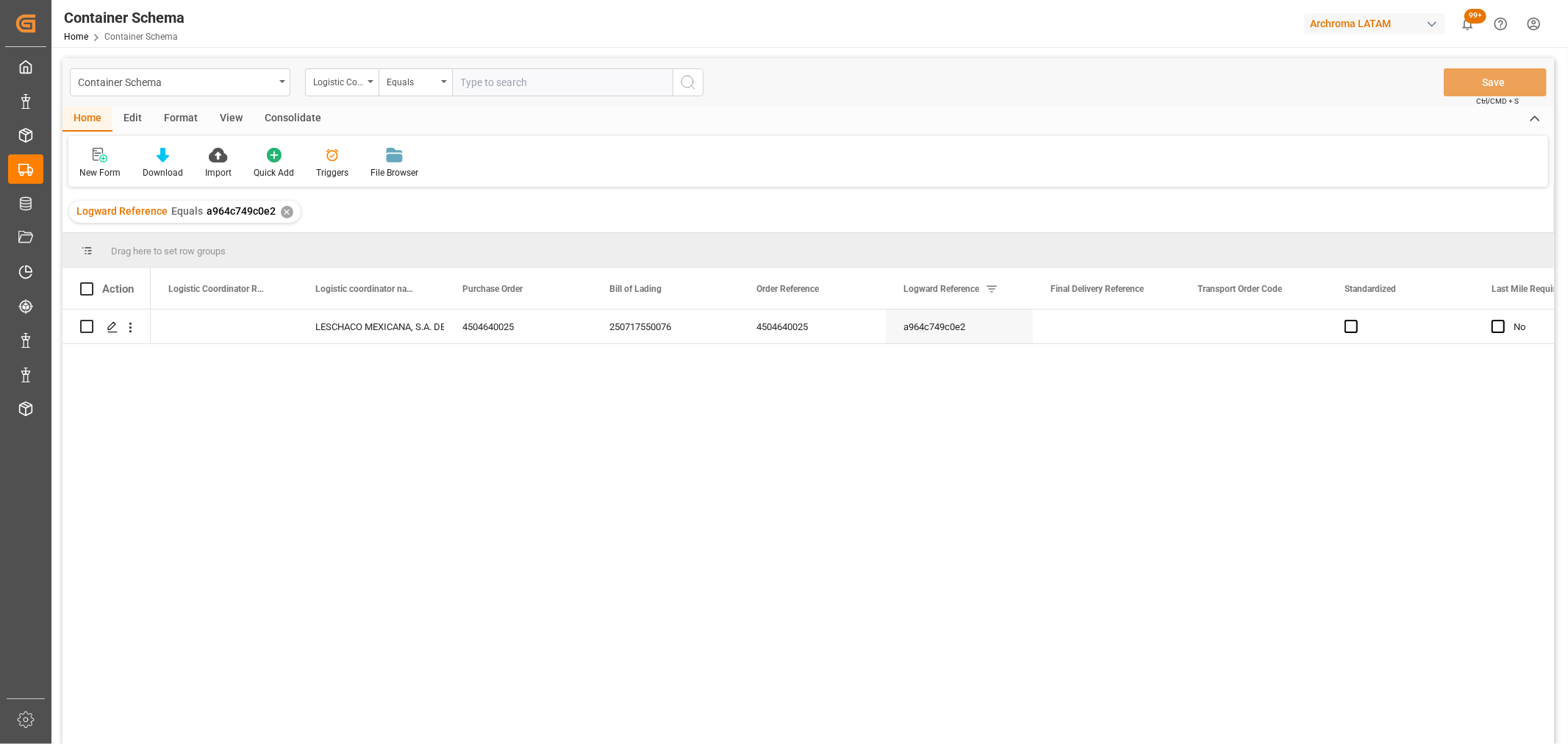 click on "LESCHACO MEXICANA, S.A. DE C.V. [NUMBER] [NUMBER] [NUMBER] [ALPHANUMERIC] No In progress" at bounding box center (852, 532) 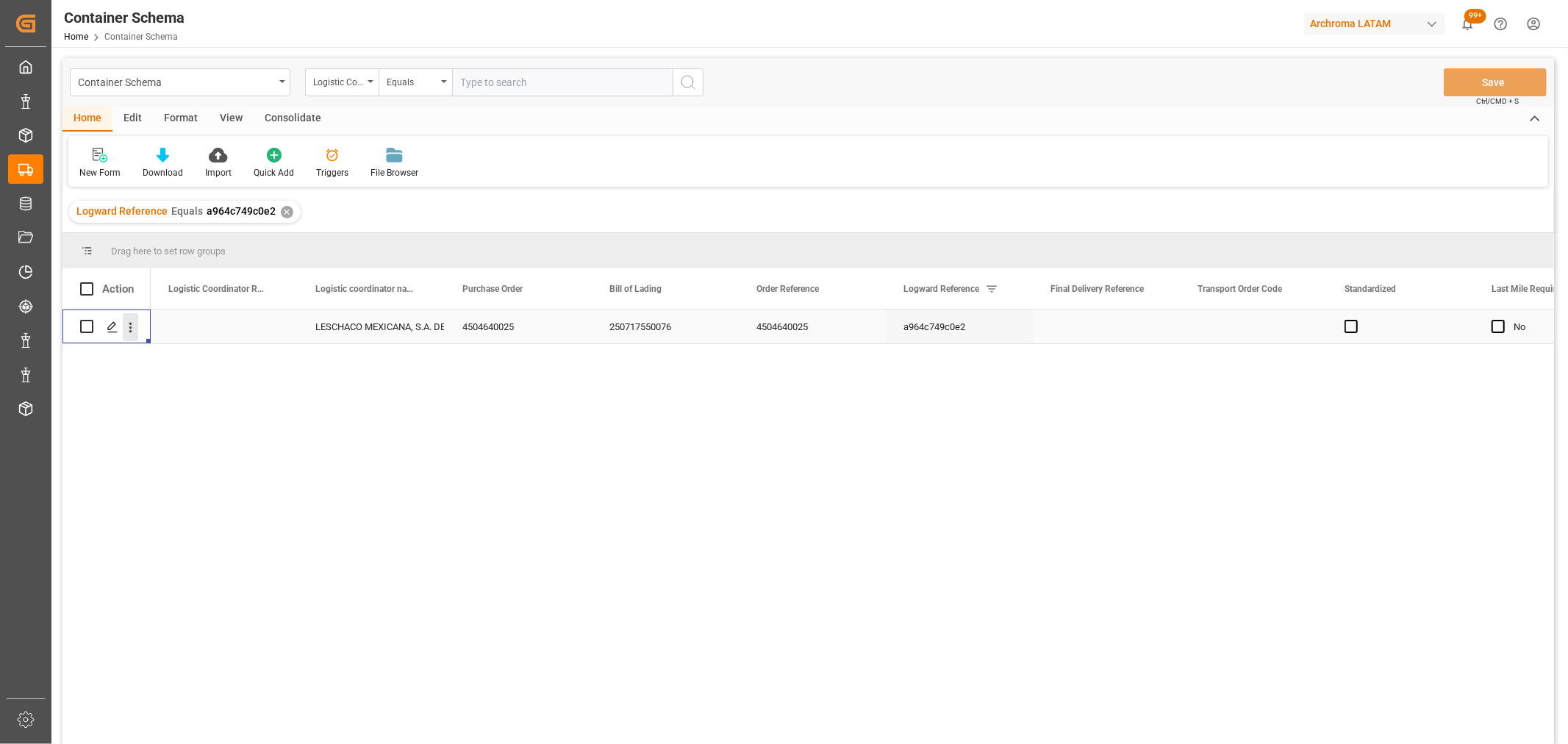 click 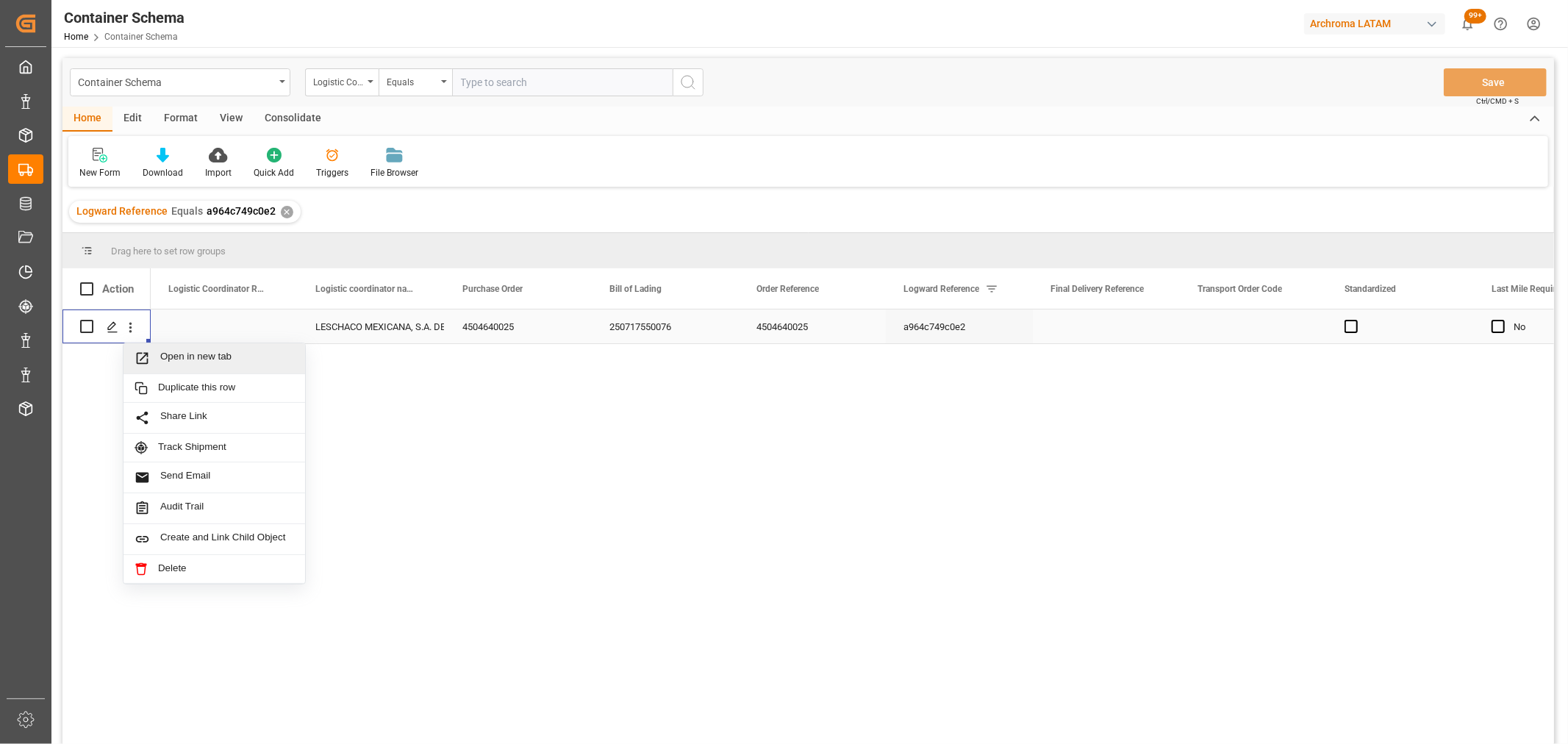 click on "Open in new tab" at bounding box center (227, 358) 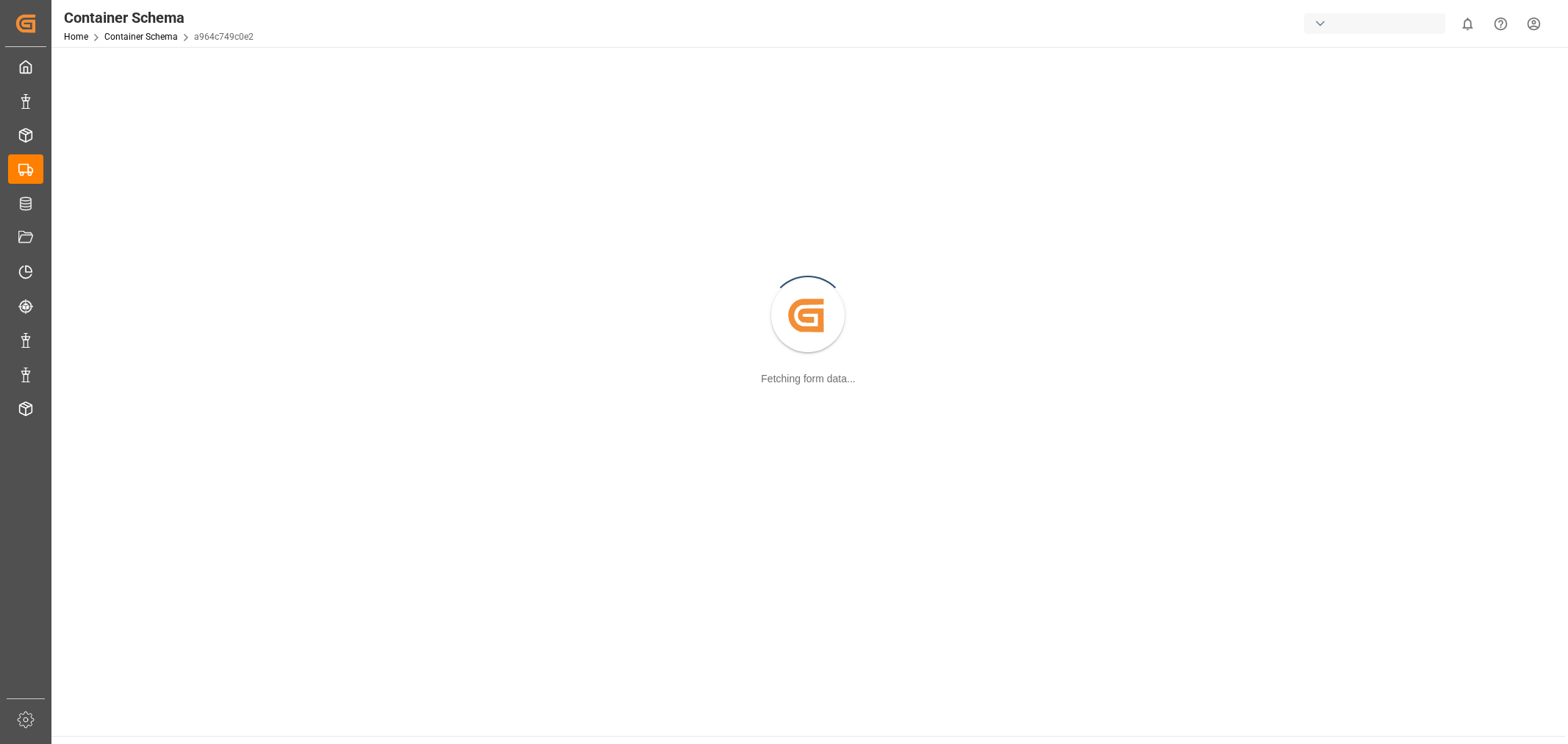 scroll, scrollTop: 0, scrollLeft: 0, axis: both 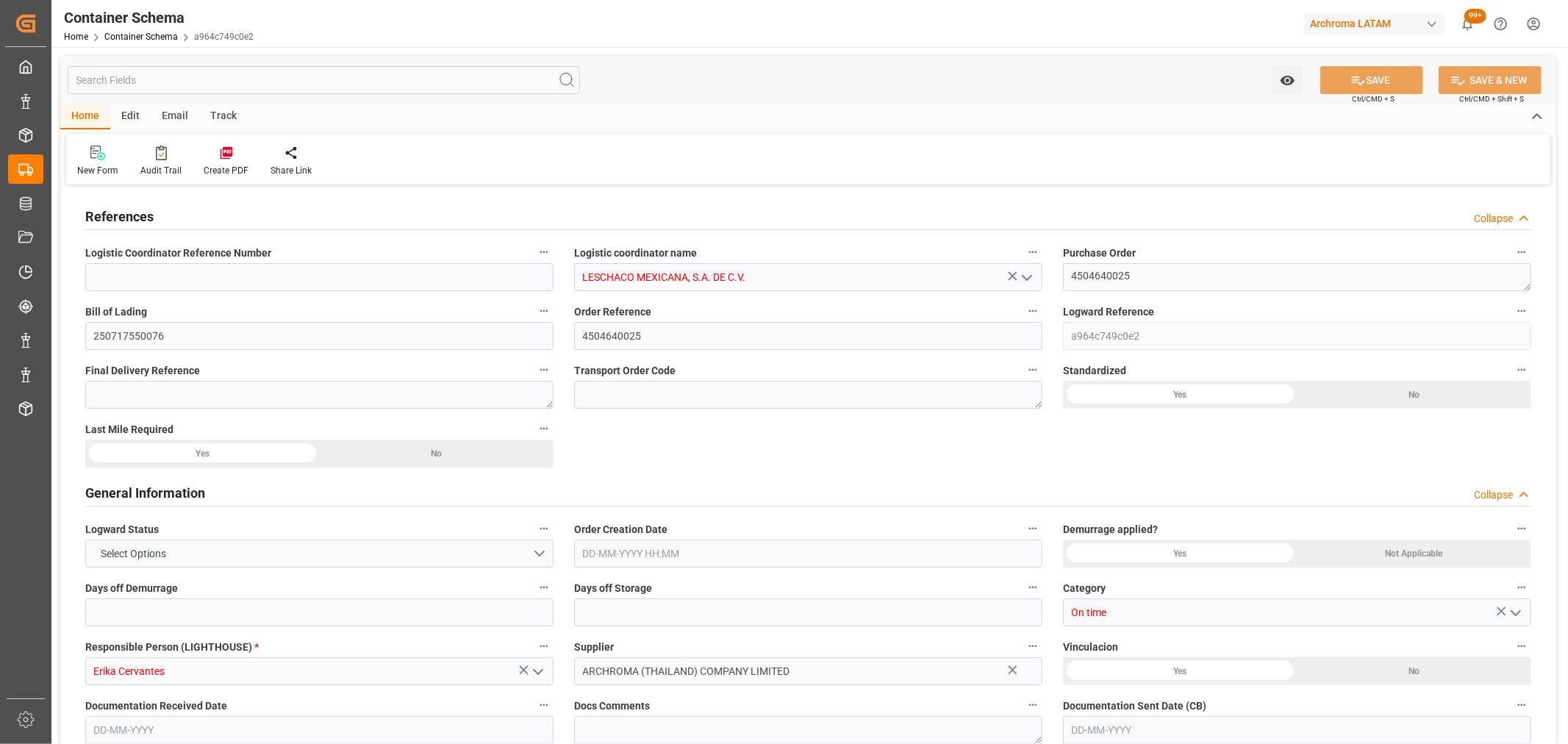 type on "0" 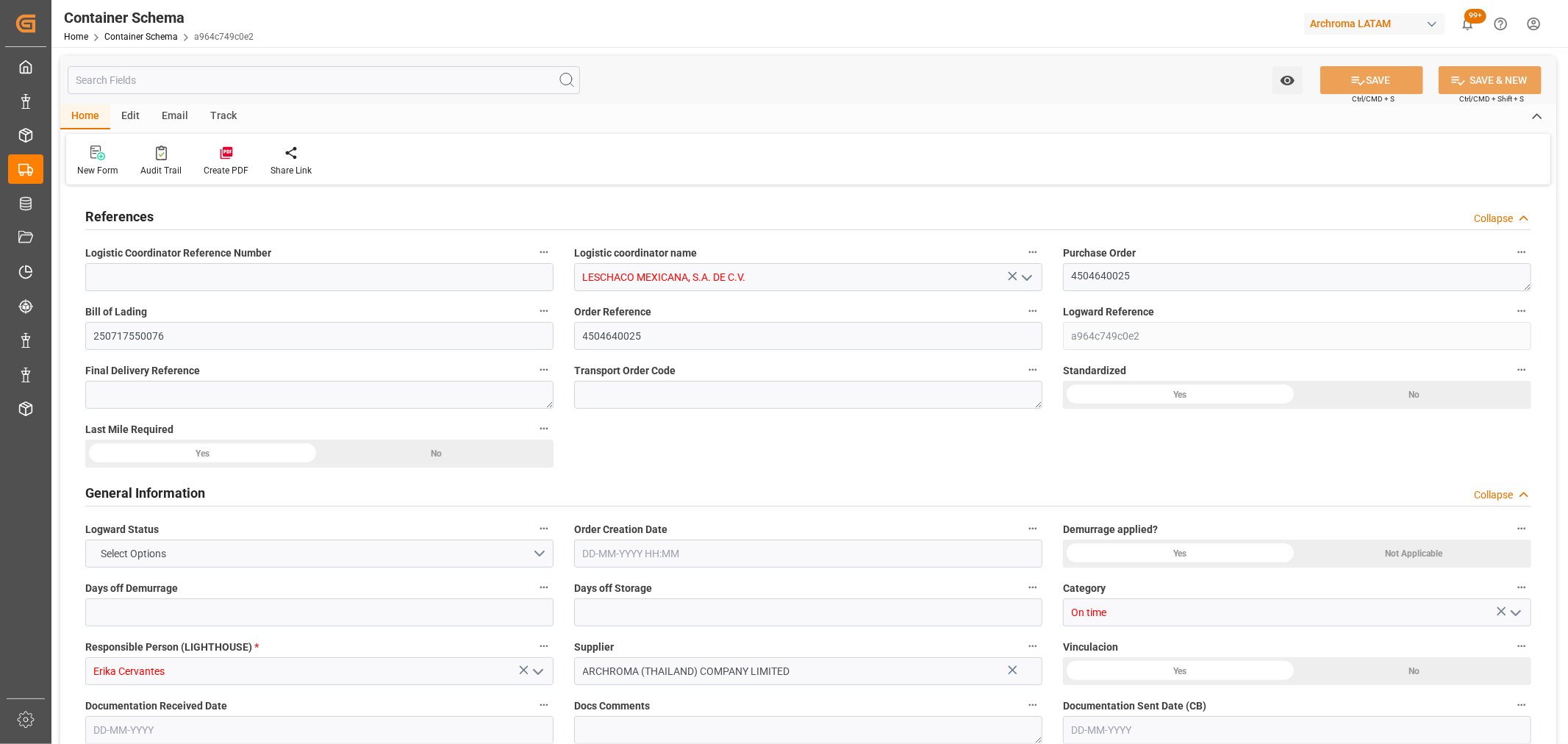 type on "1572" 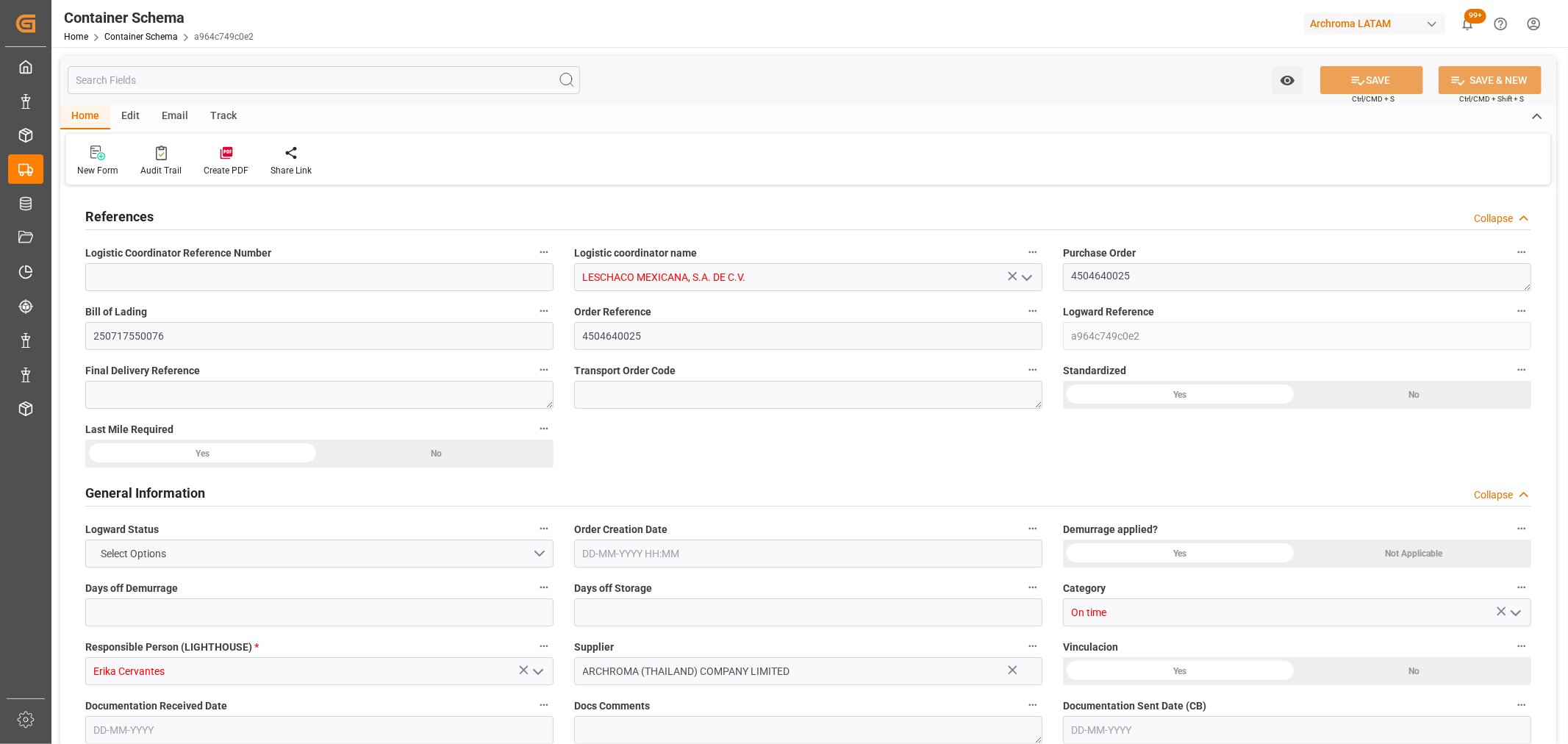 type on "THBKK" 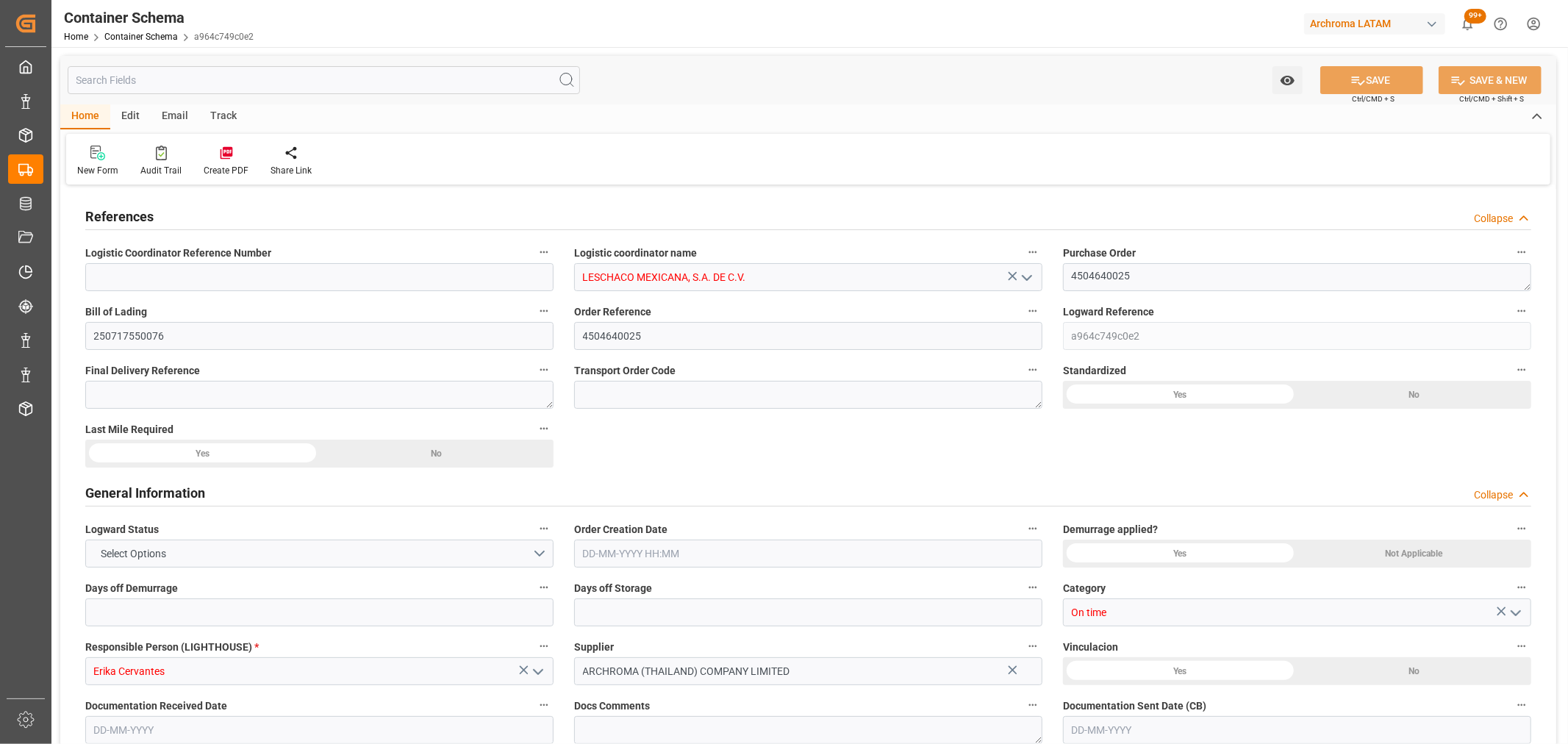 type on "9940760" 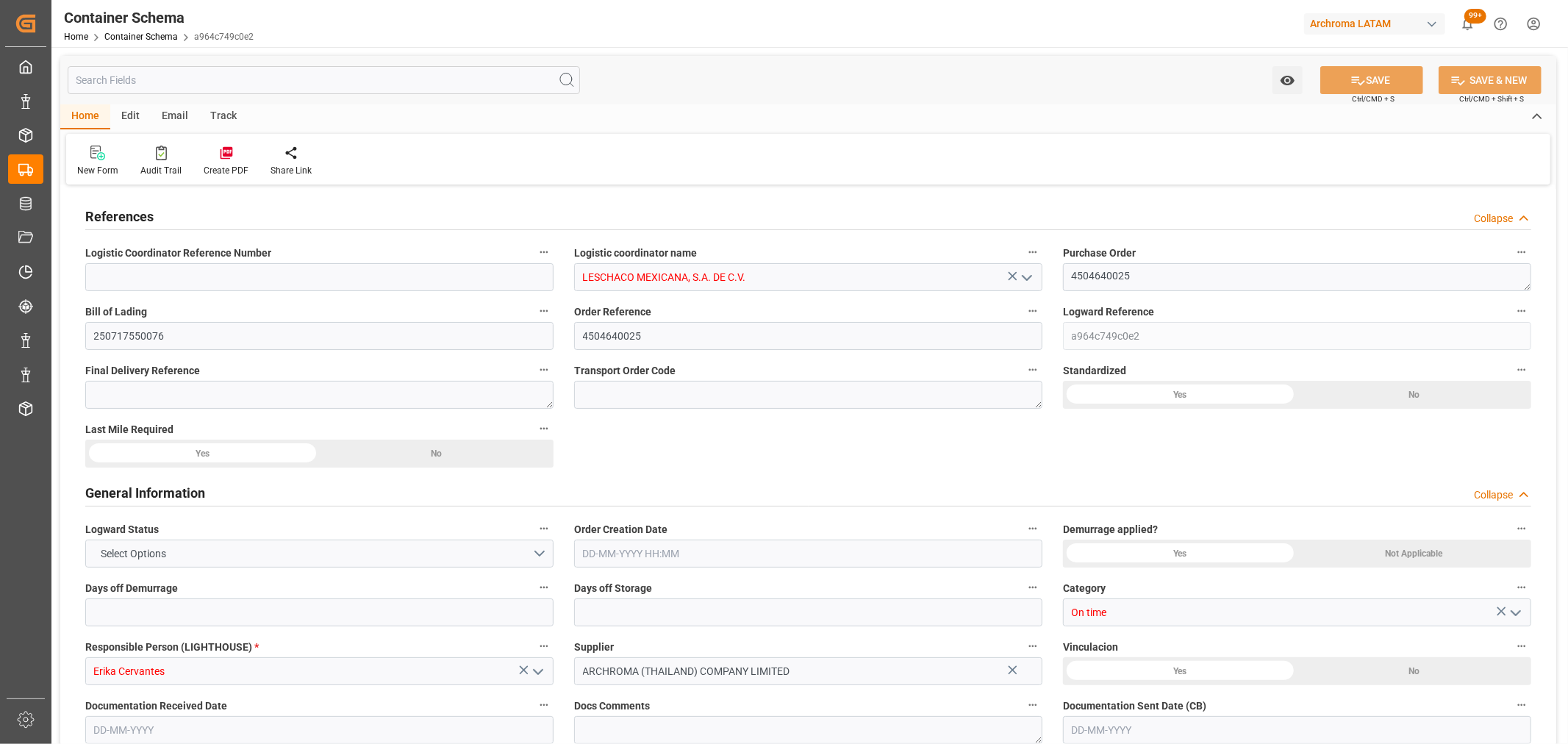 type on "9940760" 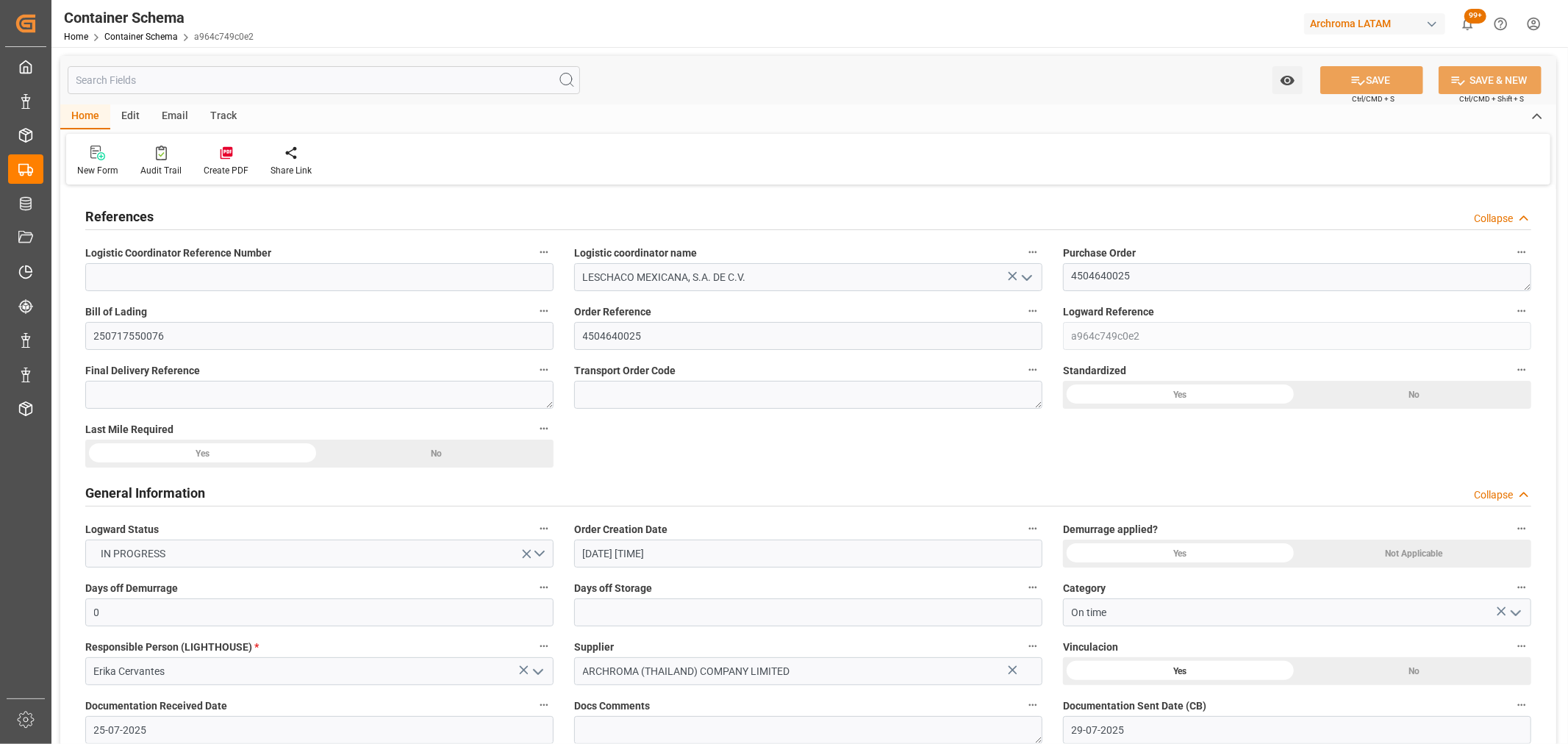 type on "[DATE] [TIME]" 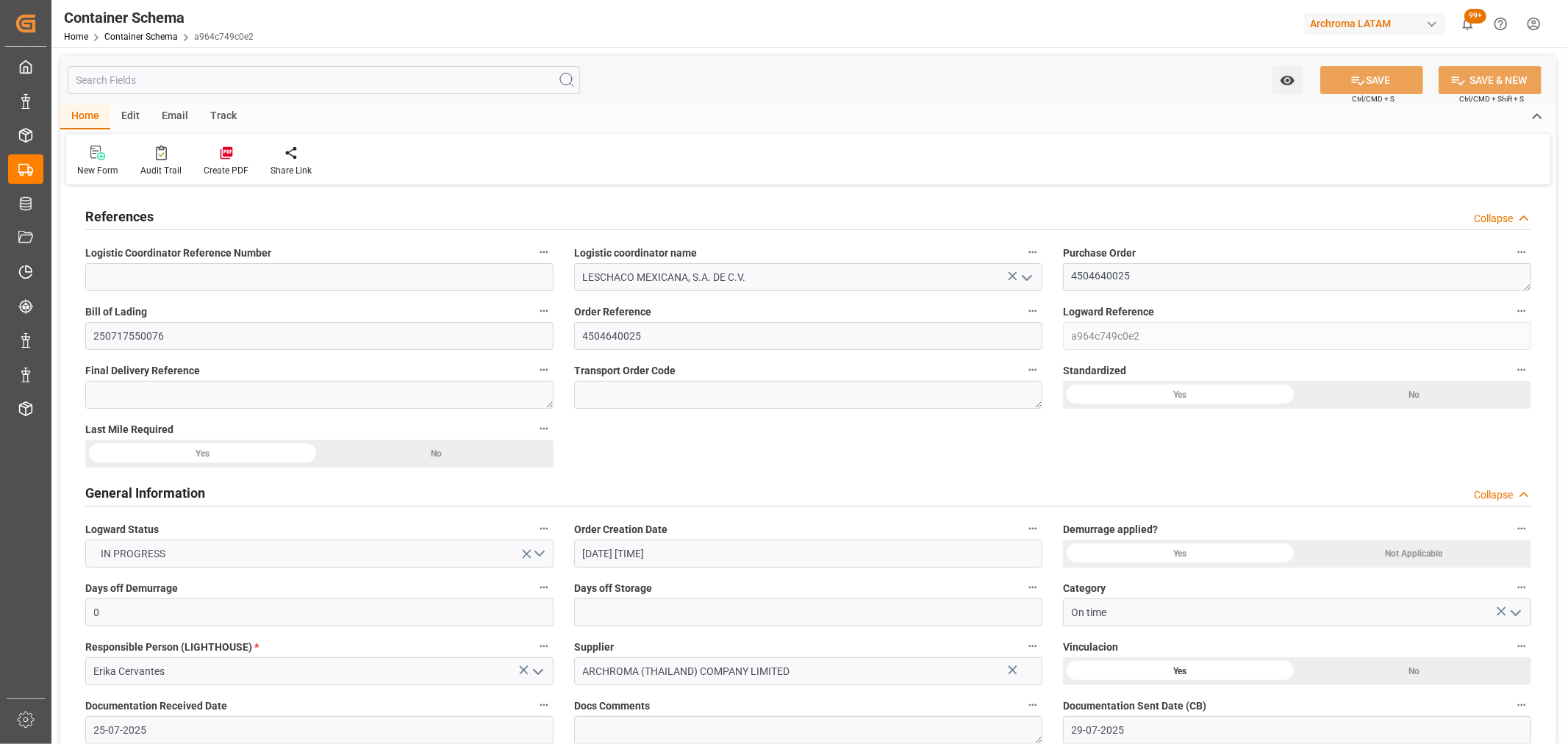 type on "25-07-2025" 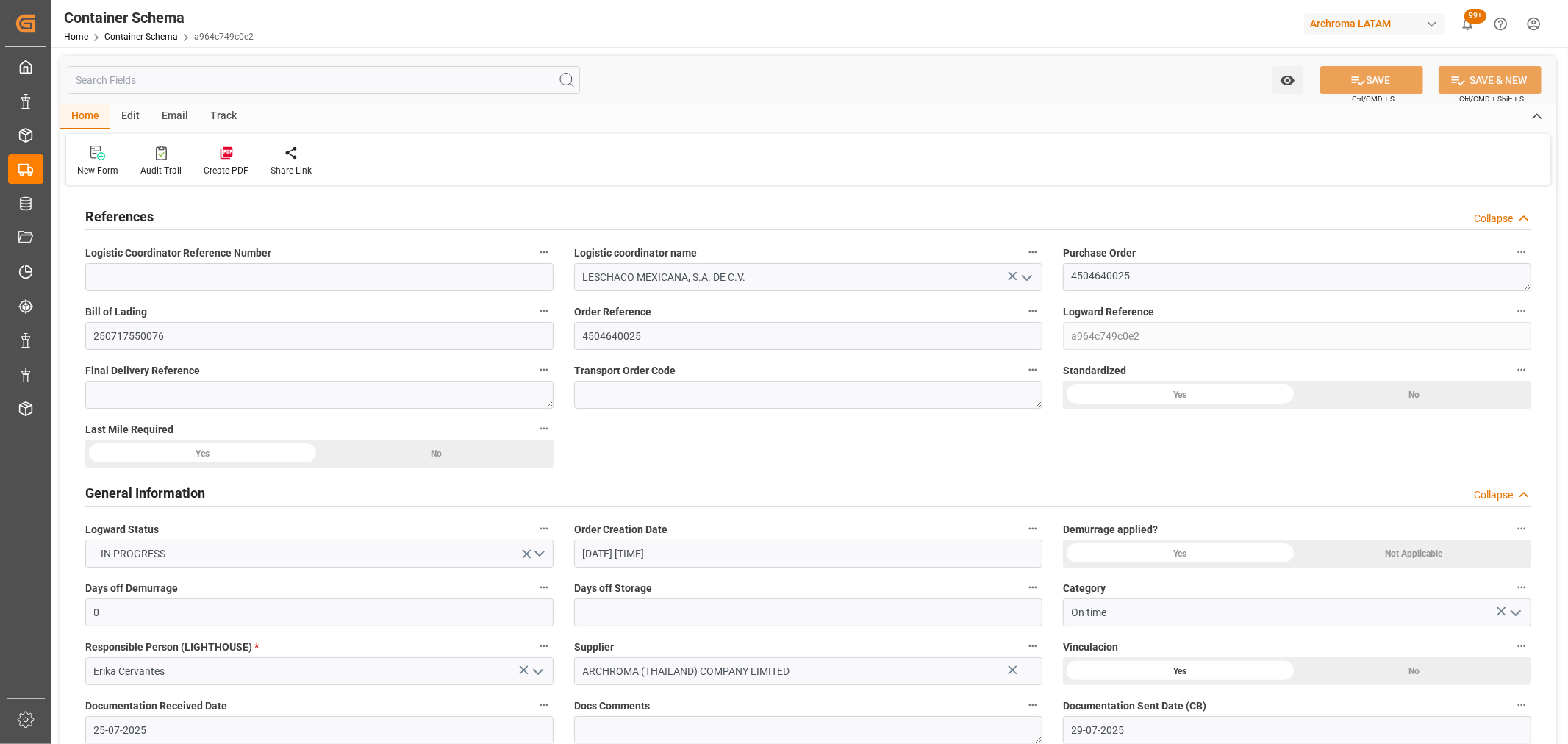 type on "[DATE] [TIME]" 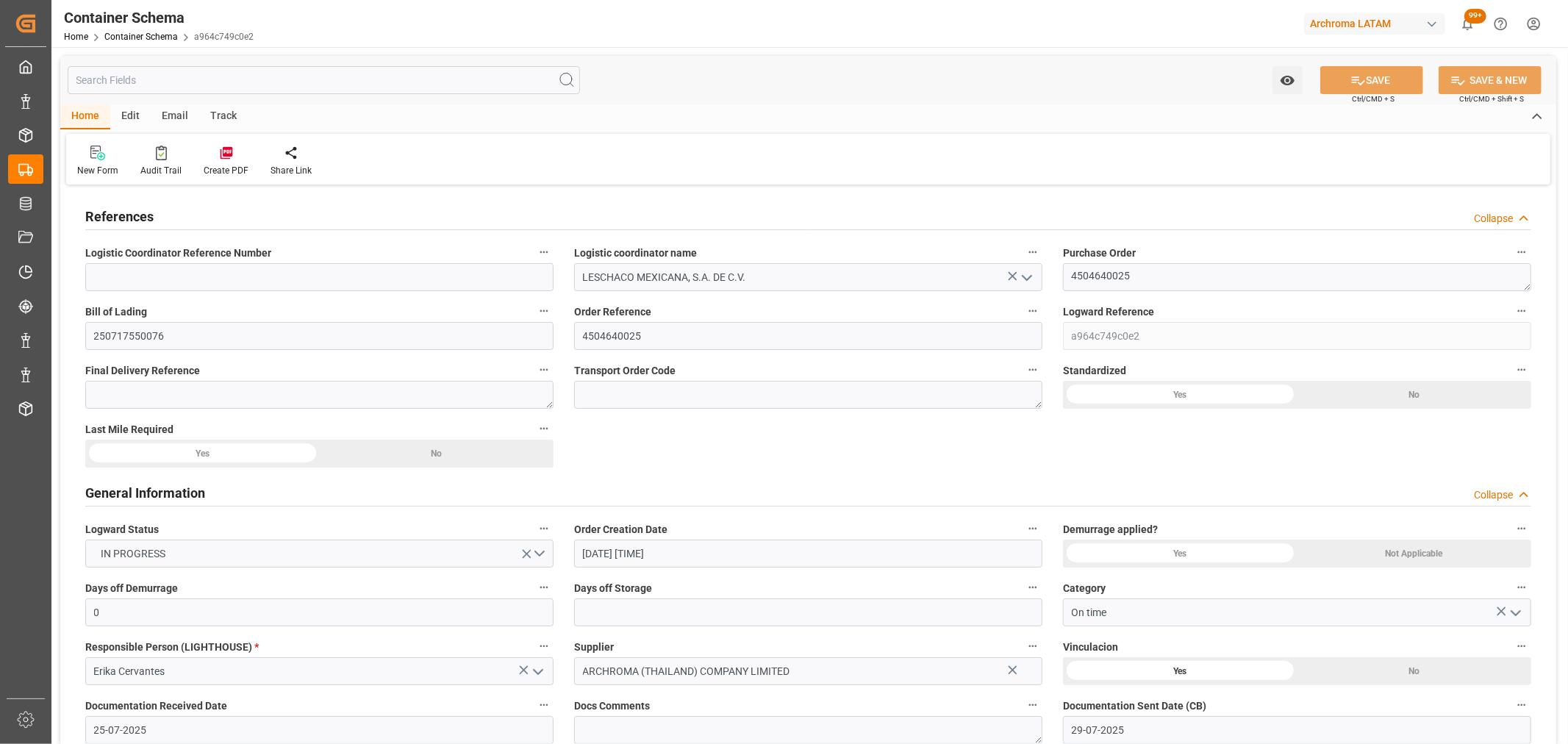 type on "[DATE] [TIME]" 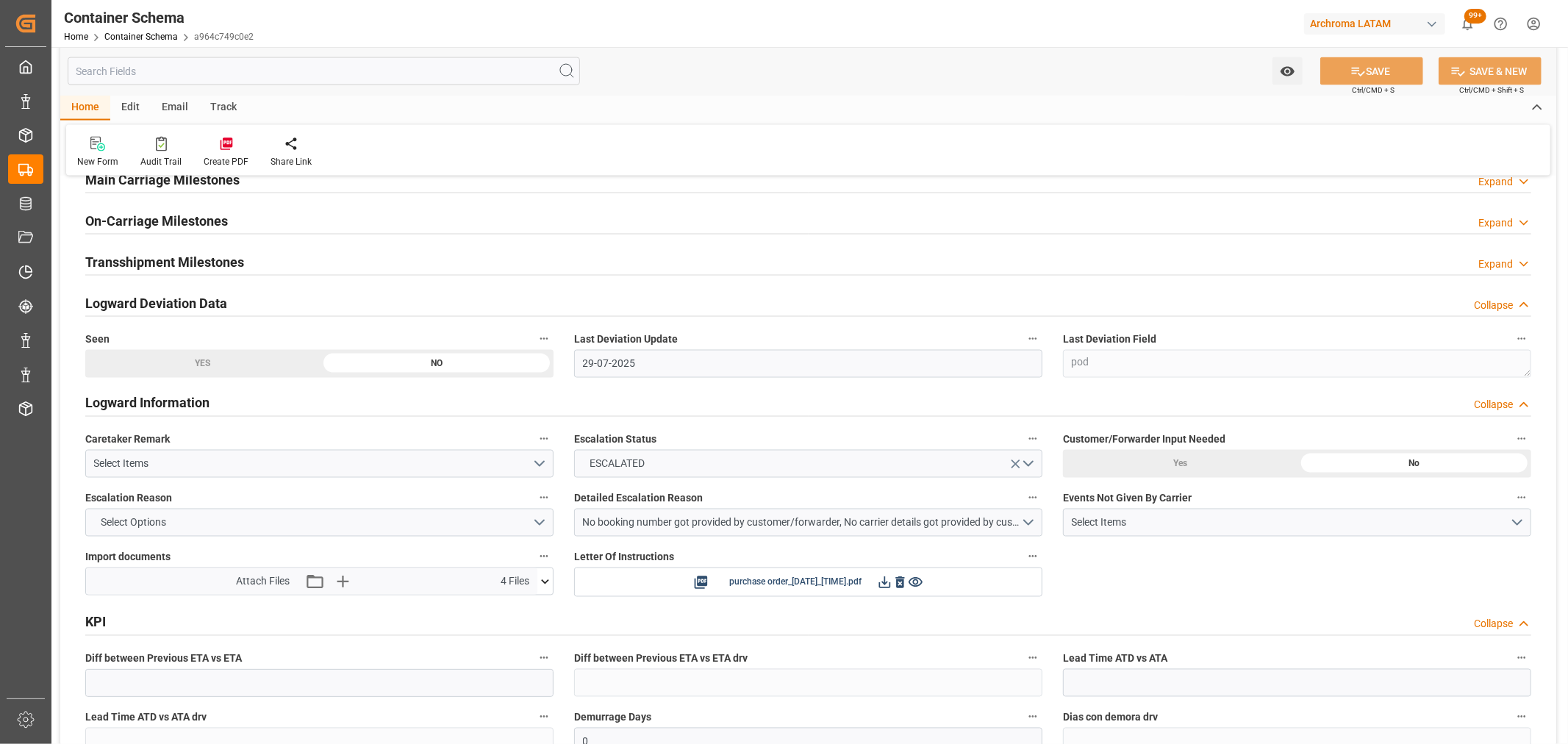 scroll, scrollTop: 2123, scrollLeft: 0, axis: vertical 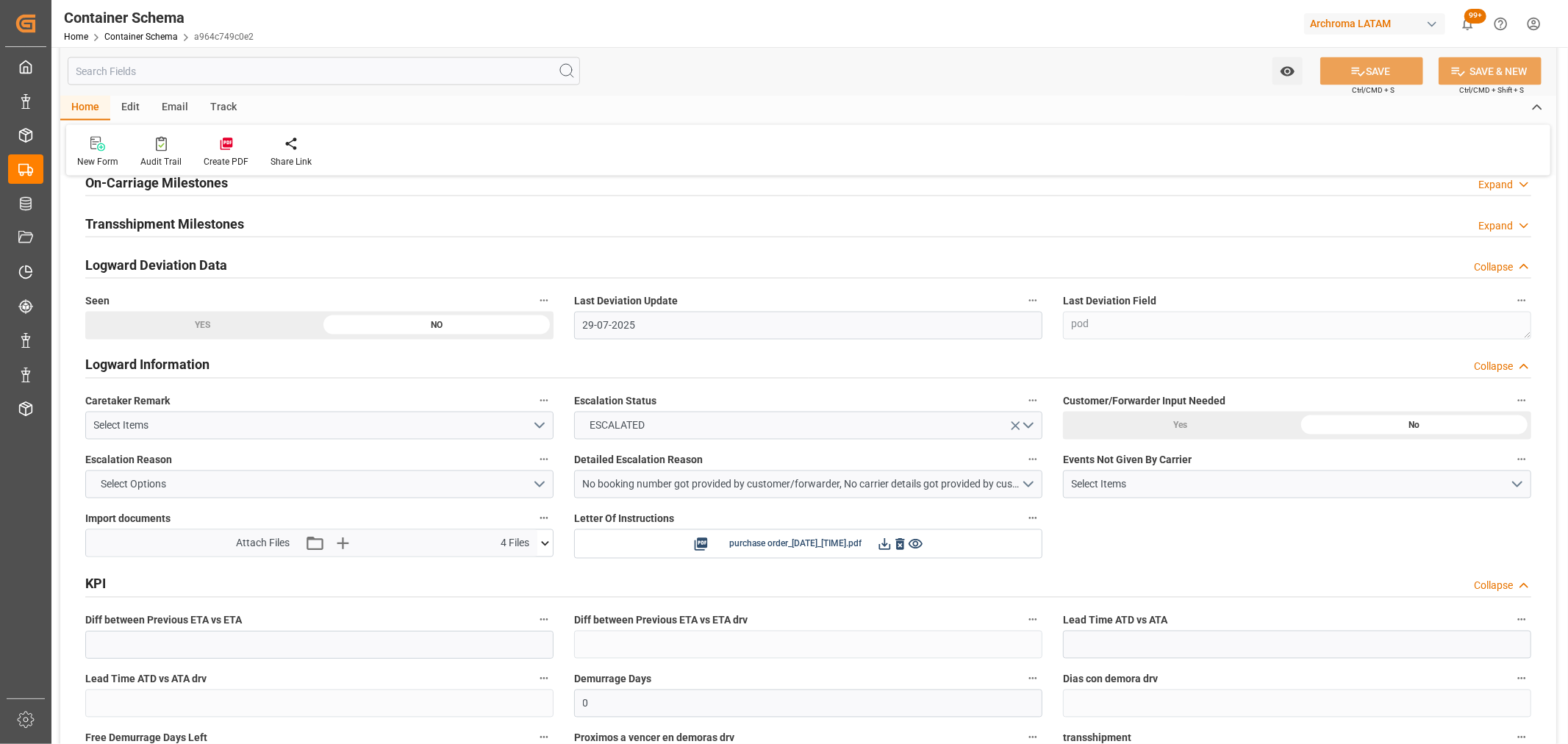 click 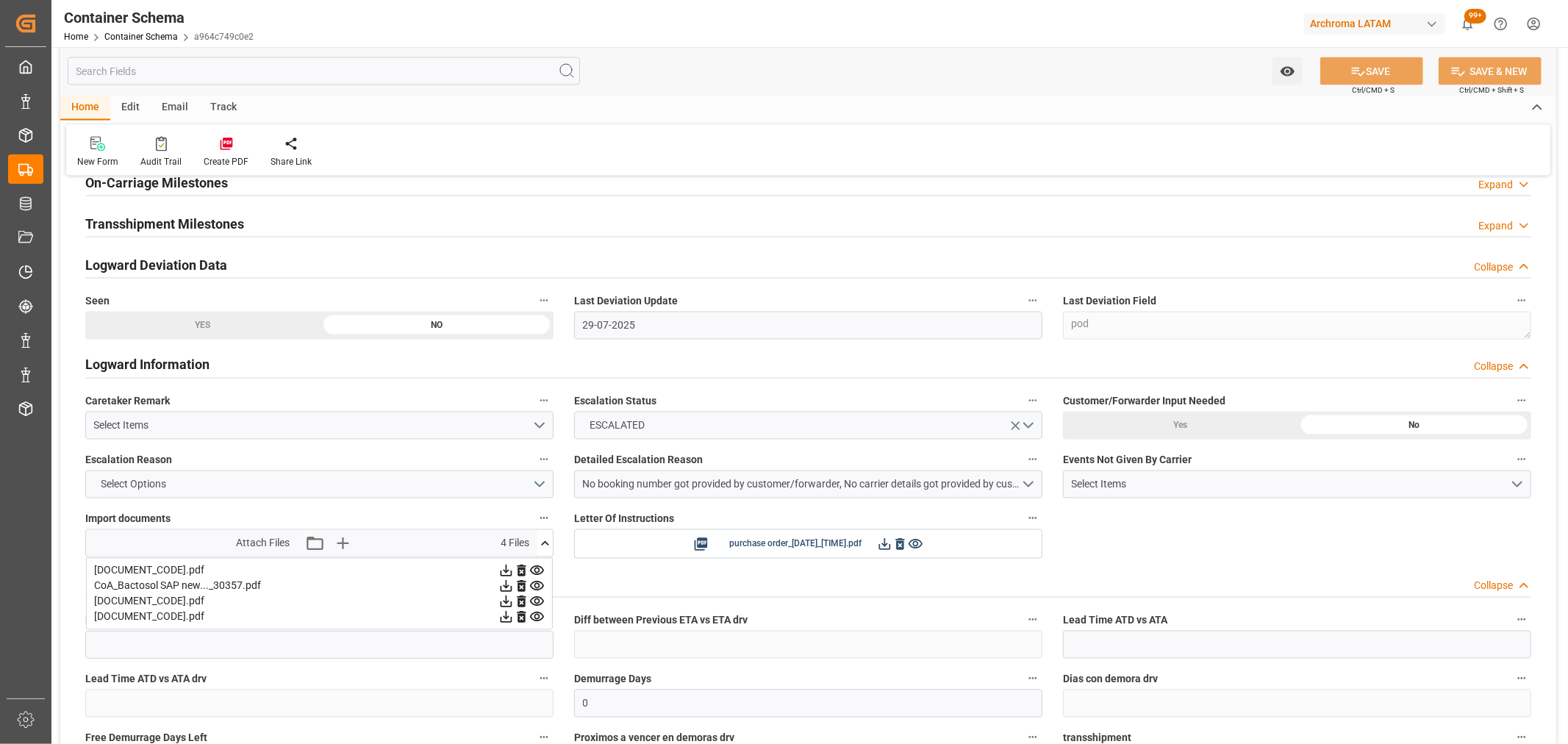 click 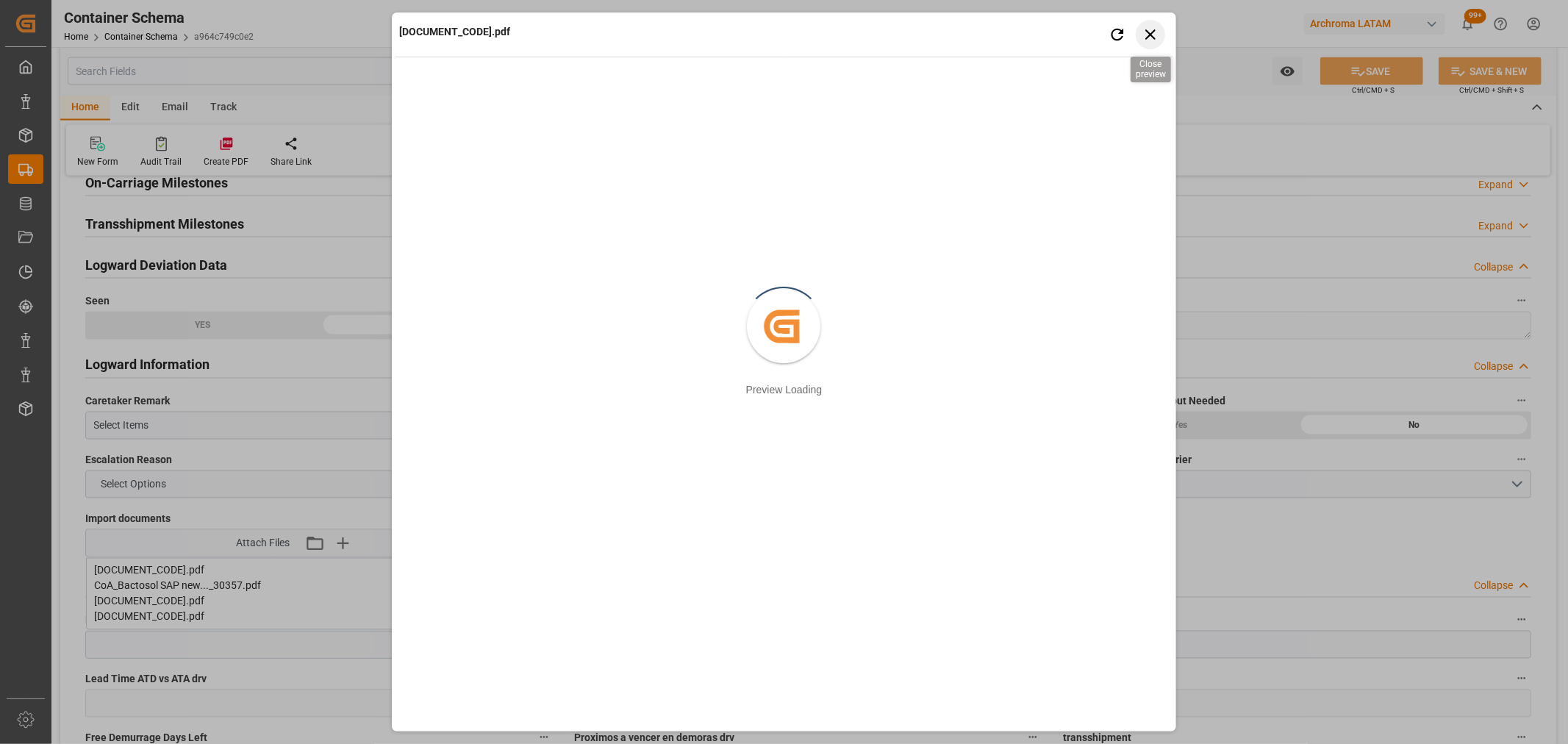 click 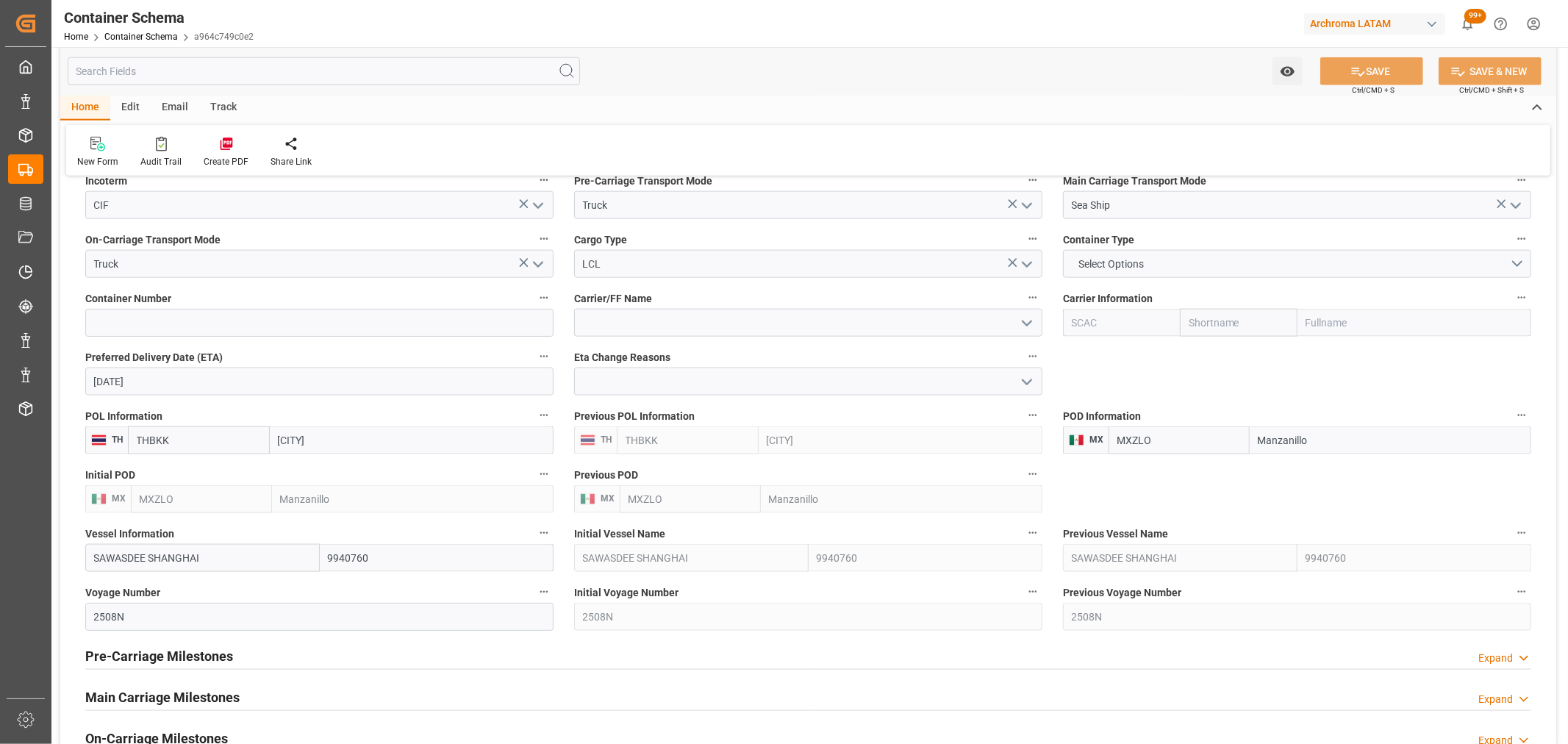 scroll, scrollTop: 1552, scrollLeft: 0, axis: vertical 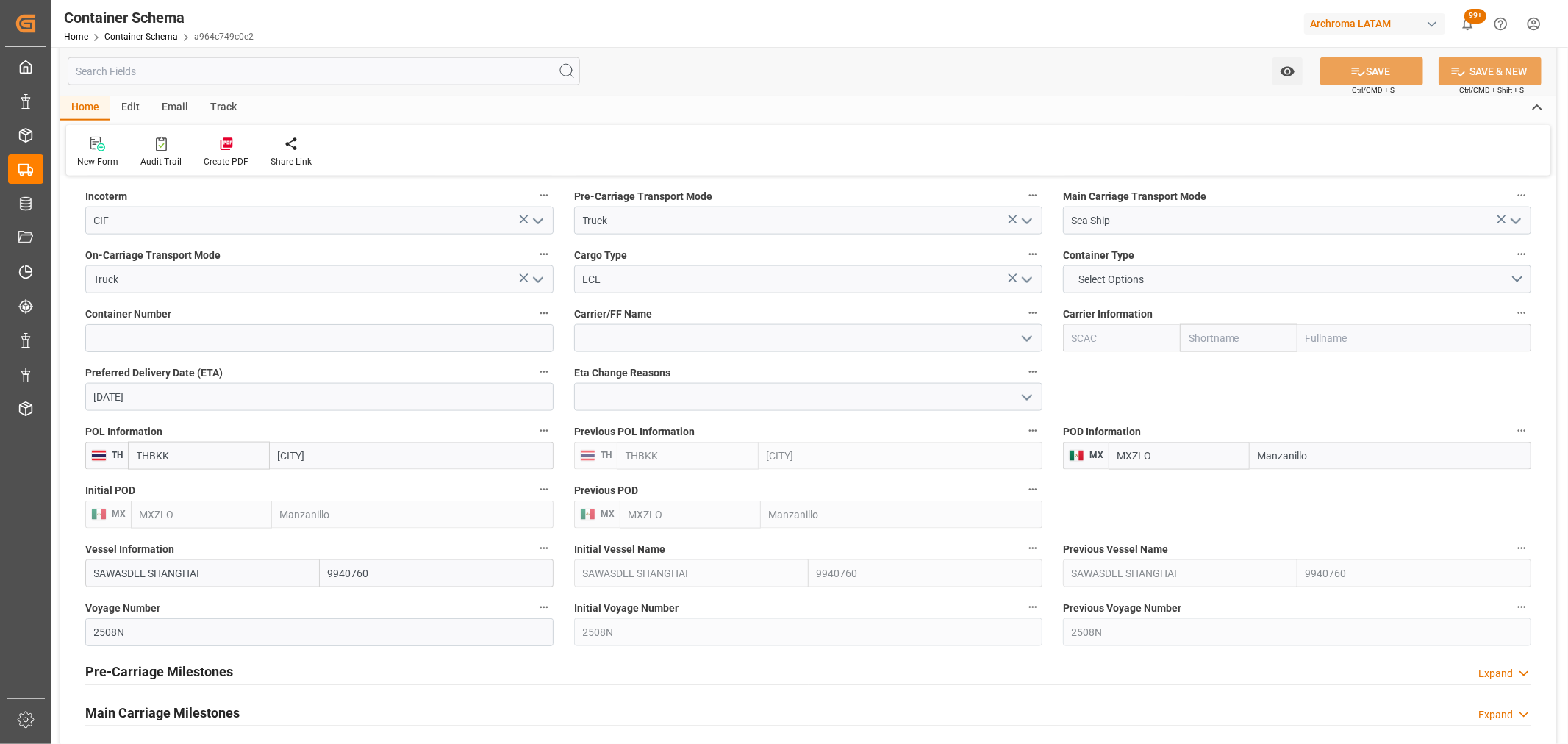click at bounding box center [1026, 338] 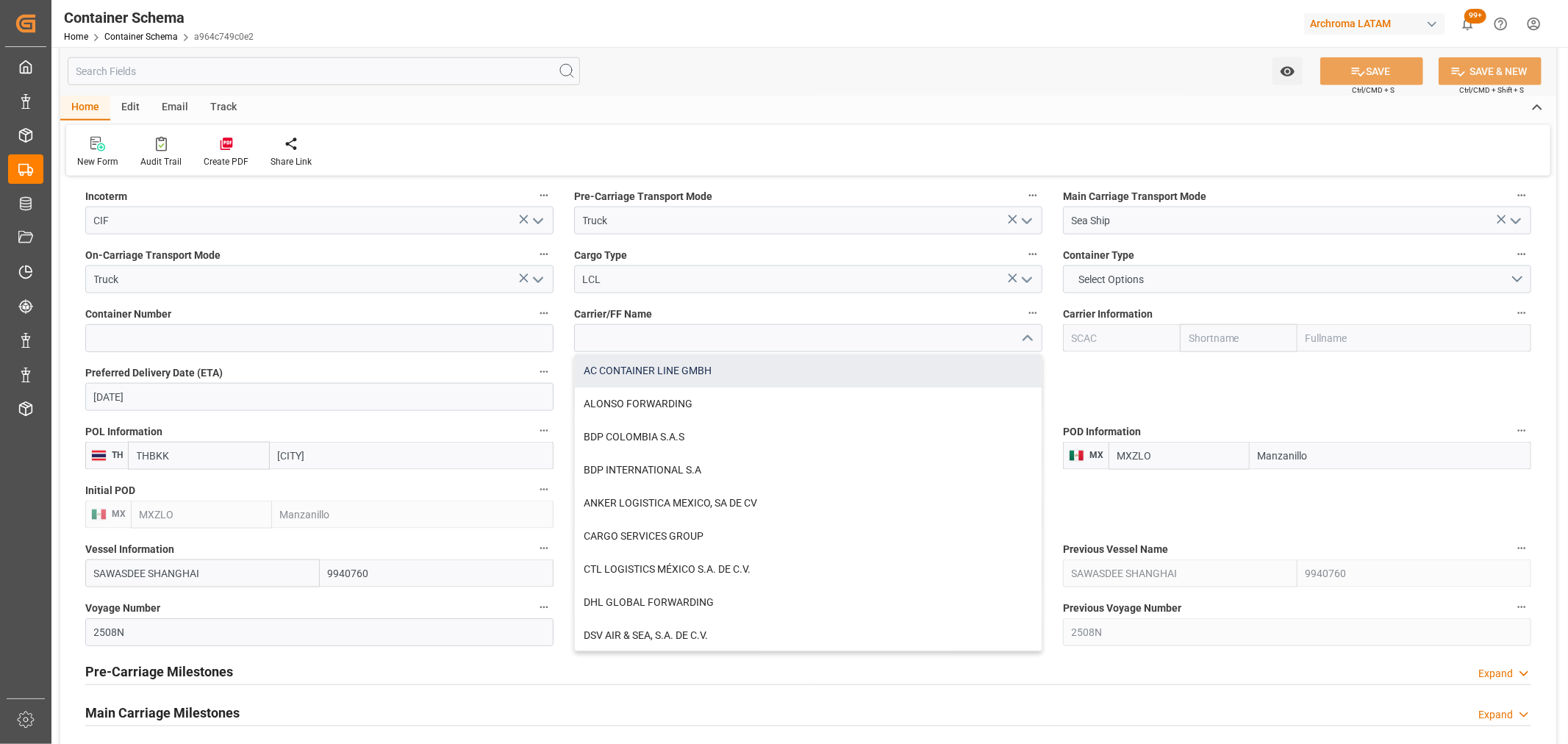 click on "AC CONTAINER LINE GMBH" at bounding box center (808, 371) 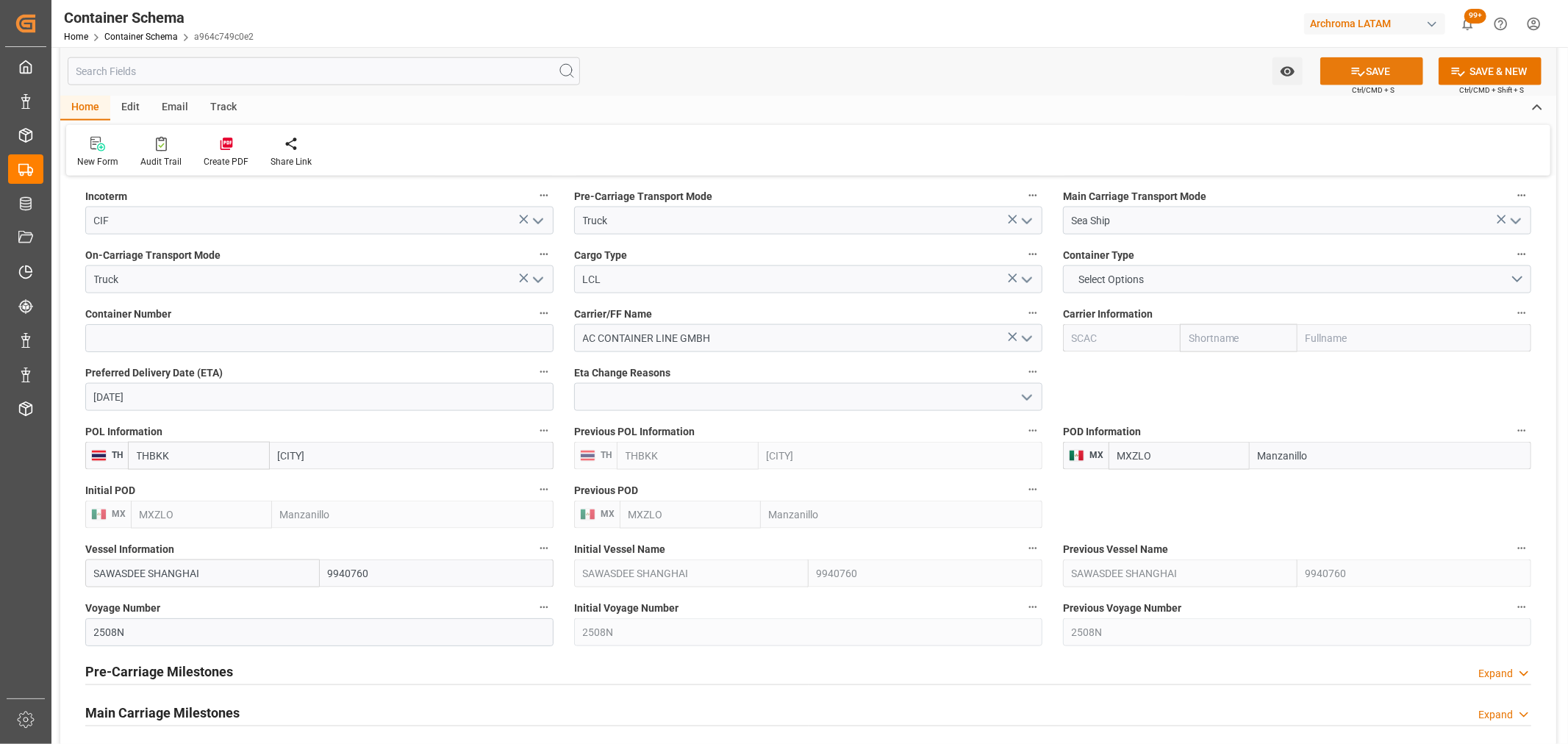 click on "SAVE" at bounding box center (1372, 71) 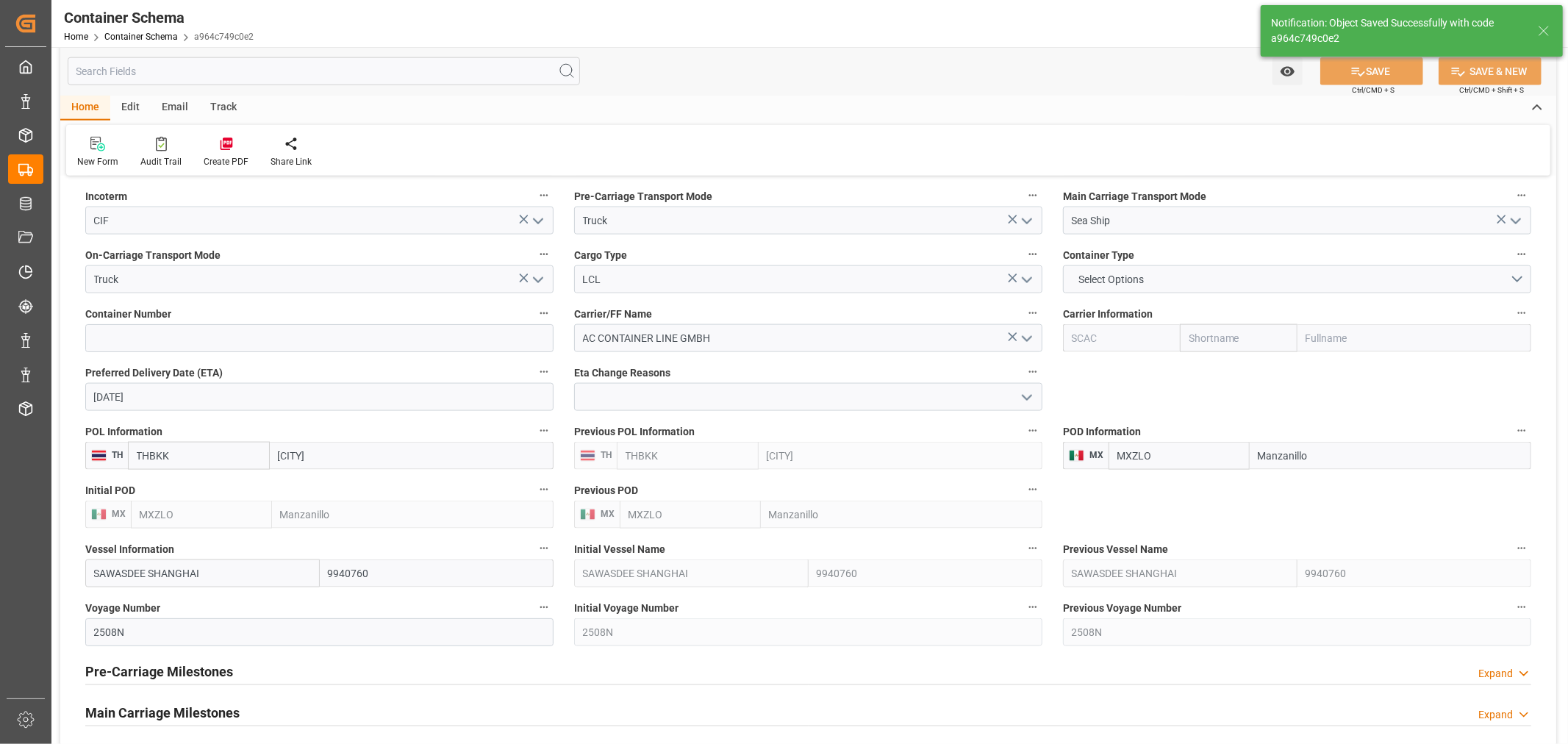 type on "[DATE] [TIME]" 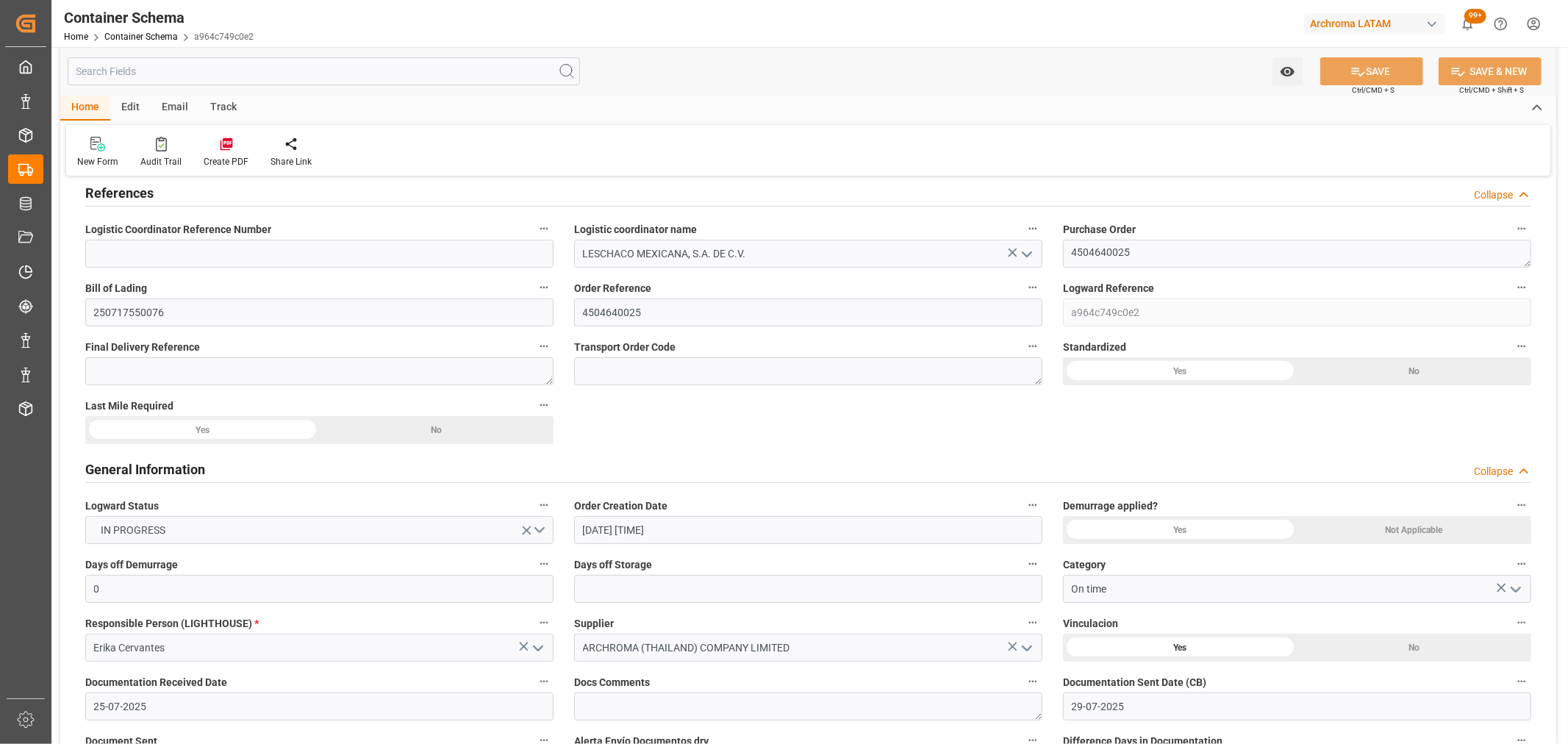 scroll, scrollTop: 0, scrollLeft: 0, axis: both 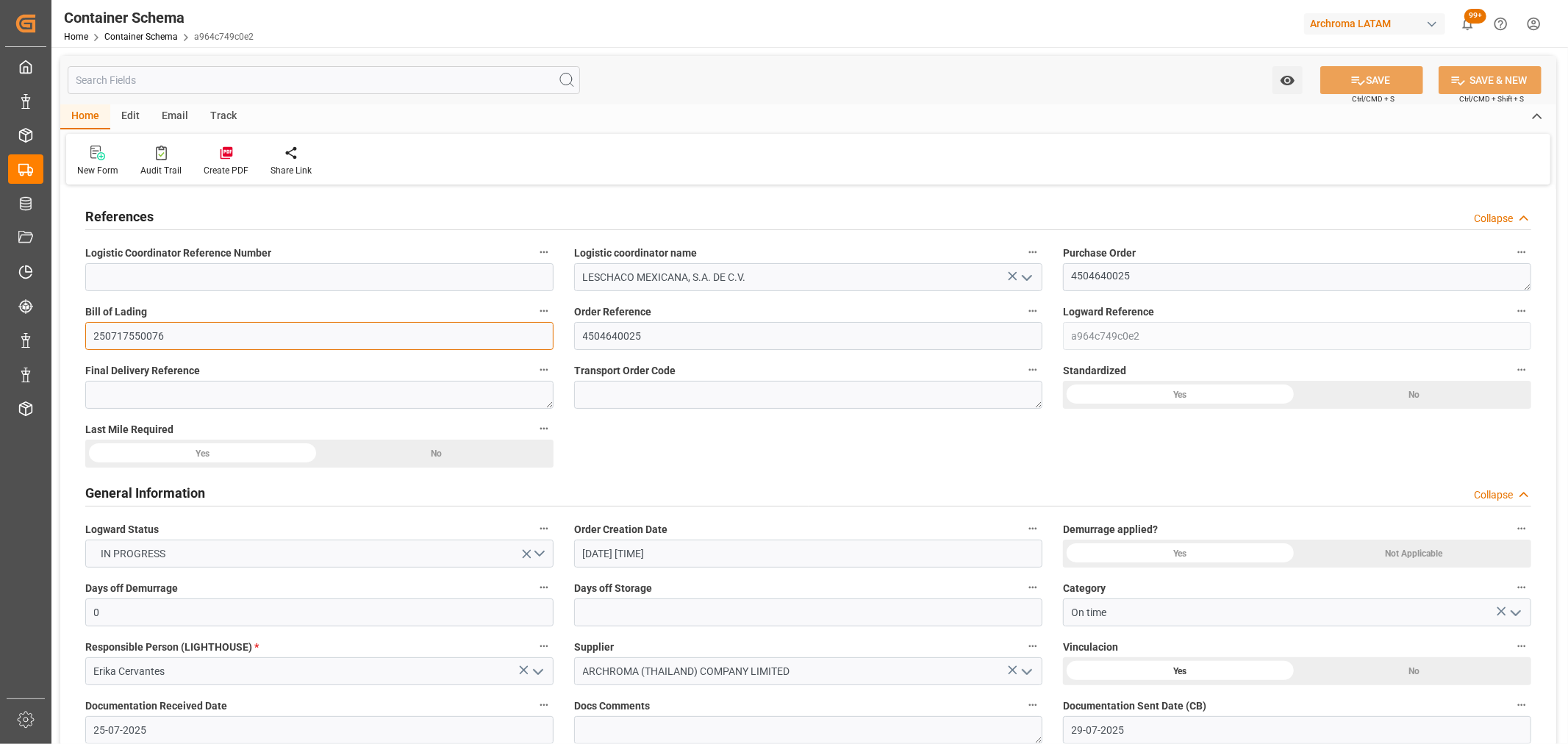 drag, startPoint x: 185, startPoint y: 338, endPoint x: 65, endPoint y: 331, distance: 120.204 